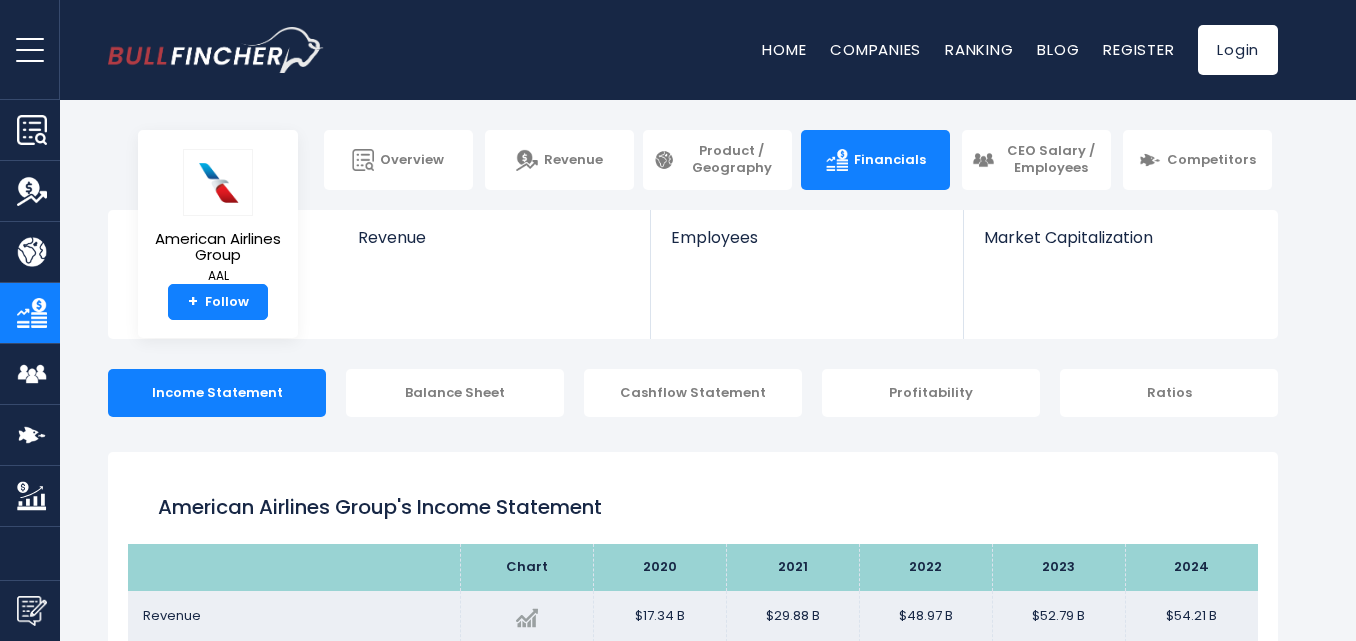 scroll, scrollTop: 0, scrollLeft: 0, axis: both 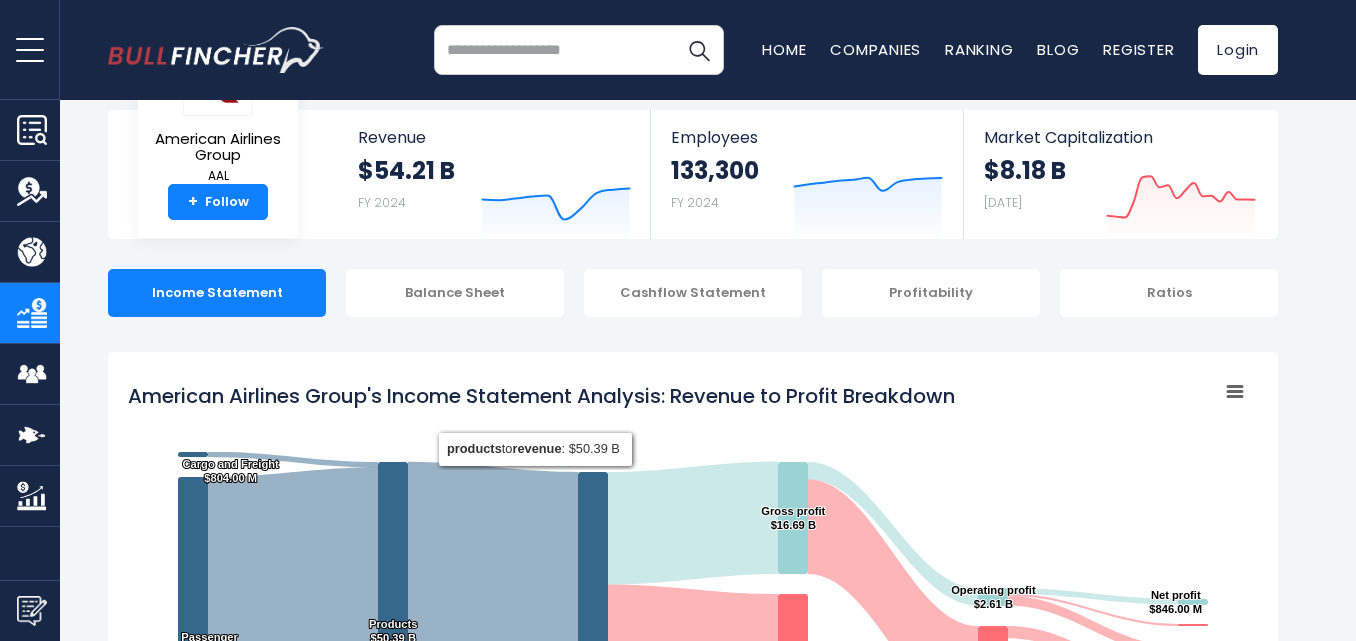 click on "American Airlines Group's Income Statement Analysis: Revenue to Profit Breakdown
Created with Highcharts 12.1.2 Chart context menu American Airlines Group's Income Statement Analysis: Revenue to Profit Breakdown Cargo and Freight ​ $804.00 M ​ Cargo and Freight ​ $804.00 M Passenger ​ $49.59 B ​ Passenger ​ $49.59 B Product and Service, Other ​ $3.82 B ​ Product and Service, Other ​ $3.82 B Products ​ $50.39 B ​ Products ​ $50.39 B Services ​ $3.82 B ​ Services ​ $3.82 B Revenue ​ $54.21 B ​ Revenue ​ $54.21 B Gross profit ​ $16.69 B ​ Gross profit ​ $16.69 B Cost of revenue ​ $37.52 B ​ Cost of revenue ​ $37.52 B Operating profit ​ $2.61 B ​ Operating profit ​ $2.61 B ​ $14.08 B **" at bounding box center (693, 737) 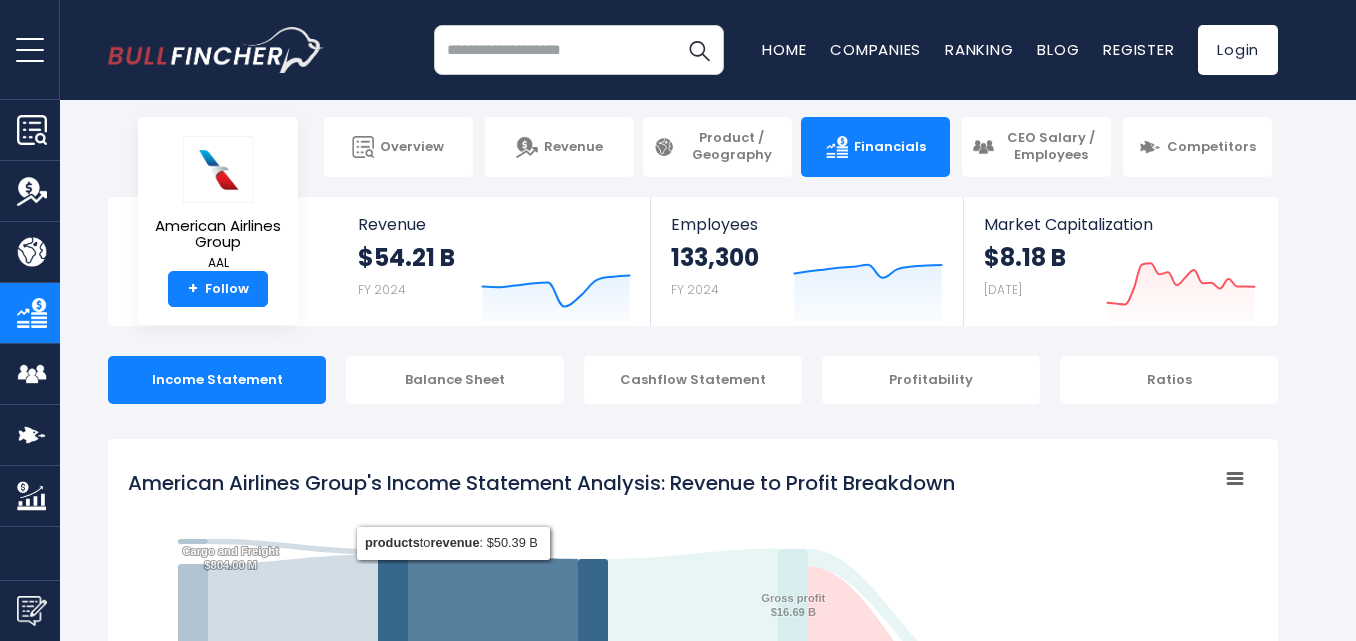 scroll, scrollTop: 0, scrollLeft: 0, axis: both 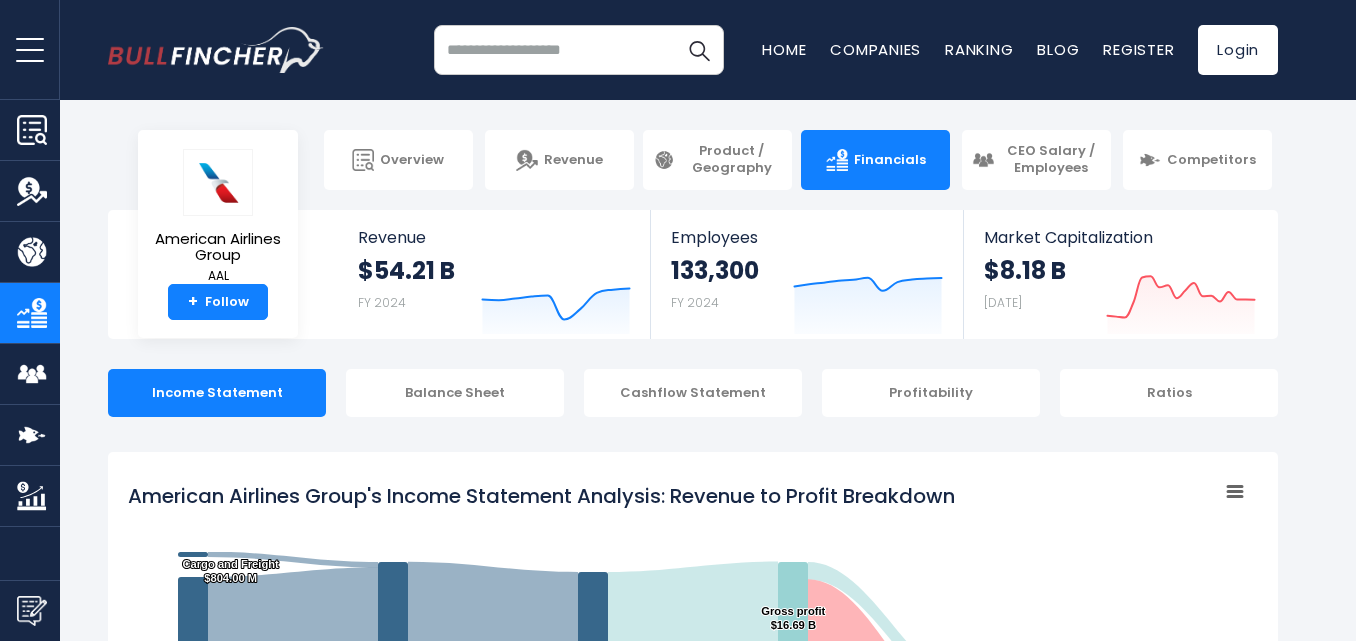 drag, startPoint x: 148, startPoint y: 460, endPoint x: 1038, endPoint y: 680, distance: 916.78784 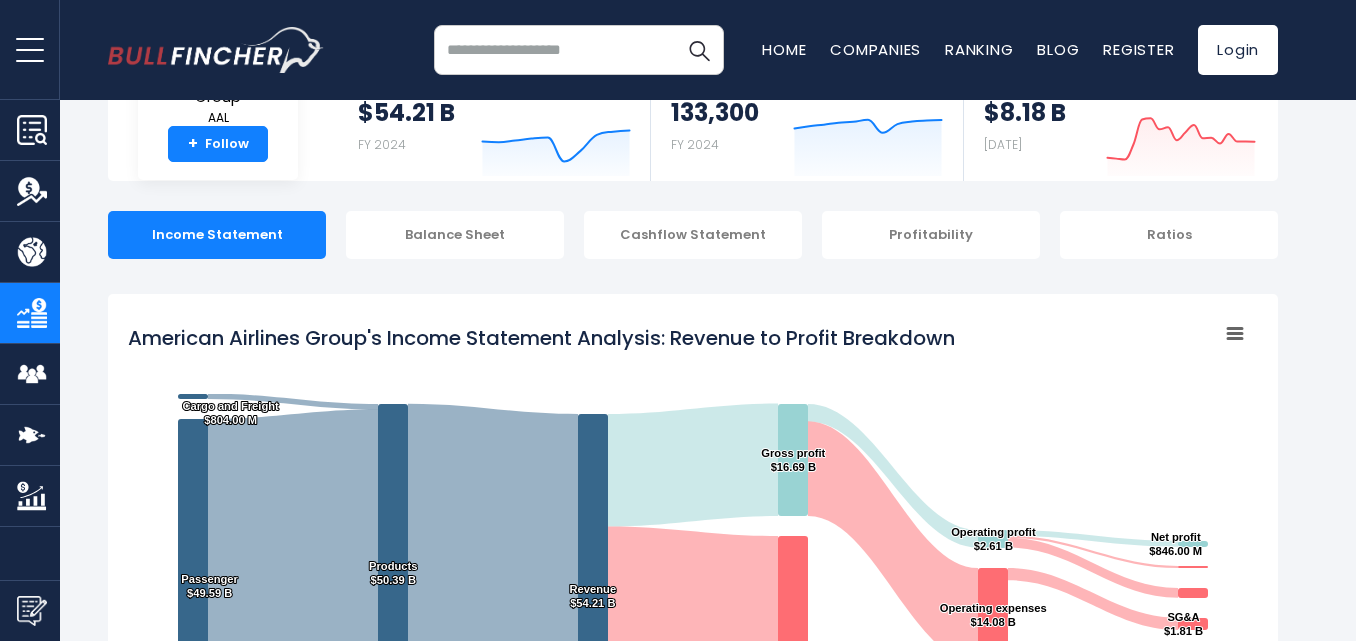 scroll, scrollTop: 200, scrollLeft: 0, axis: vertical 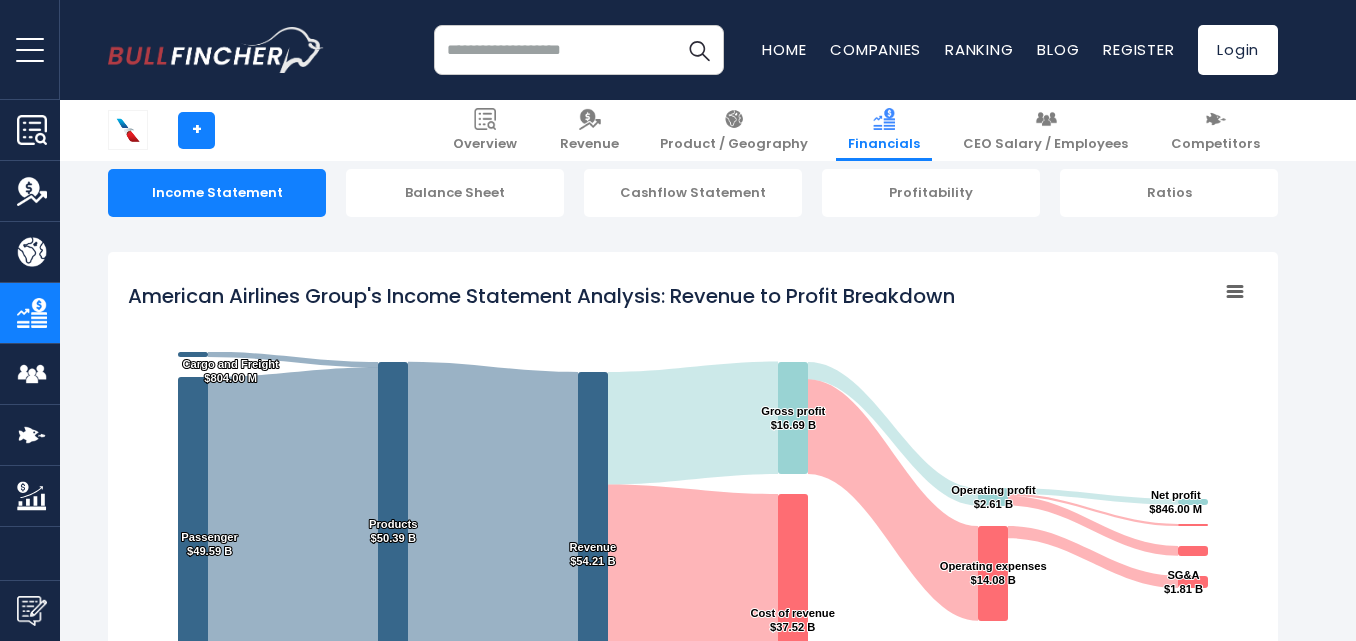 click 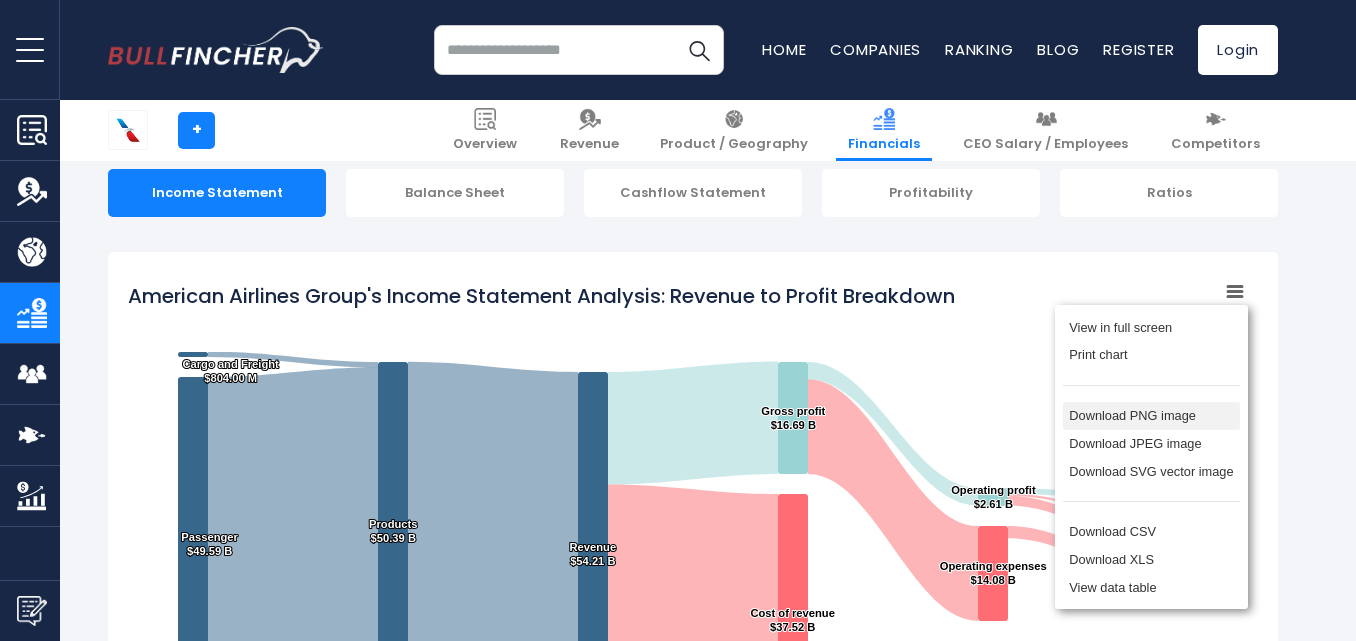 click on "Download PNG image" at bounding box center [1151, 416] 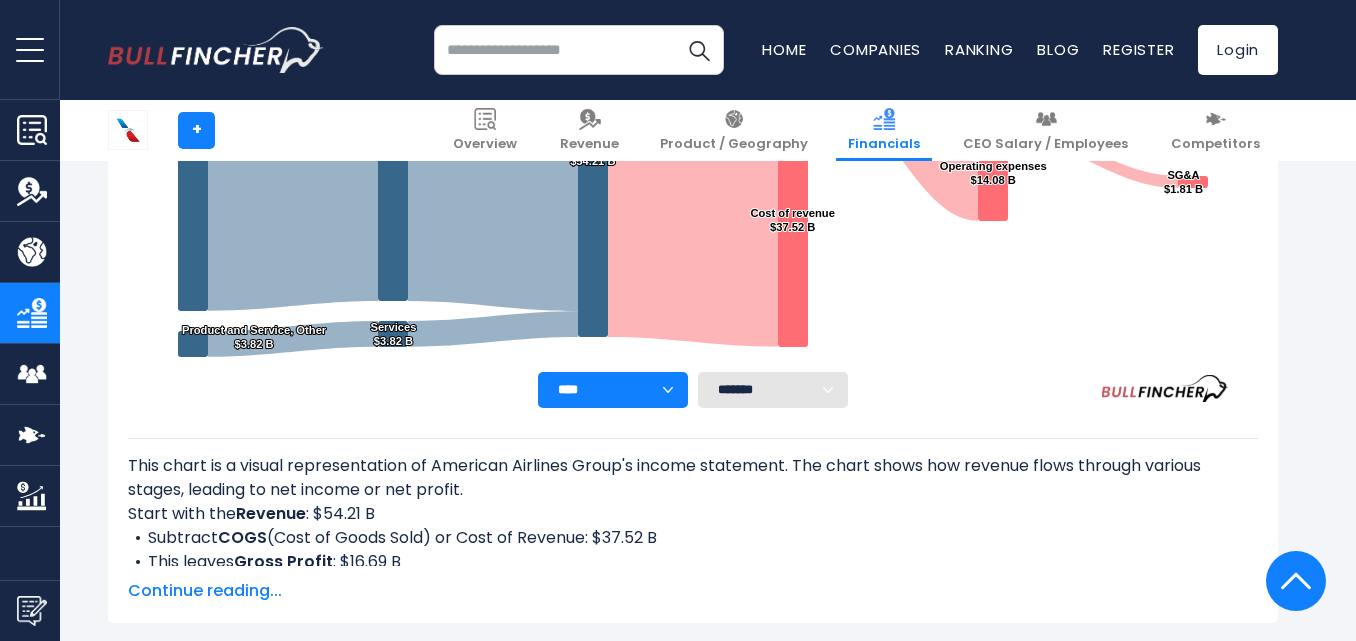 scroll, scrollTop: 700, scrollLeft: 0, axis: vertical 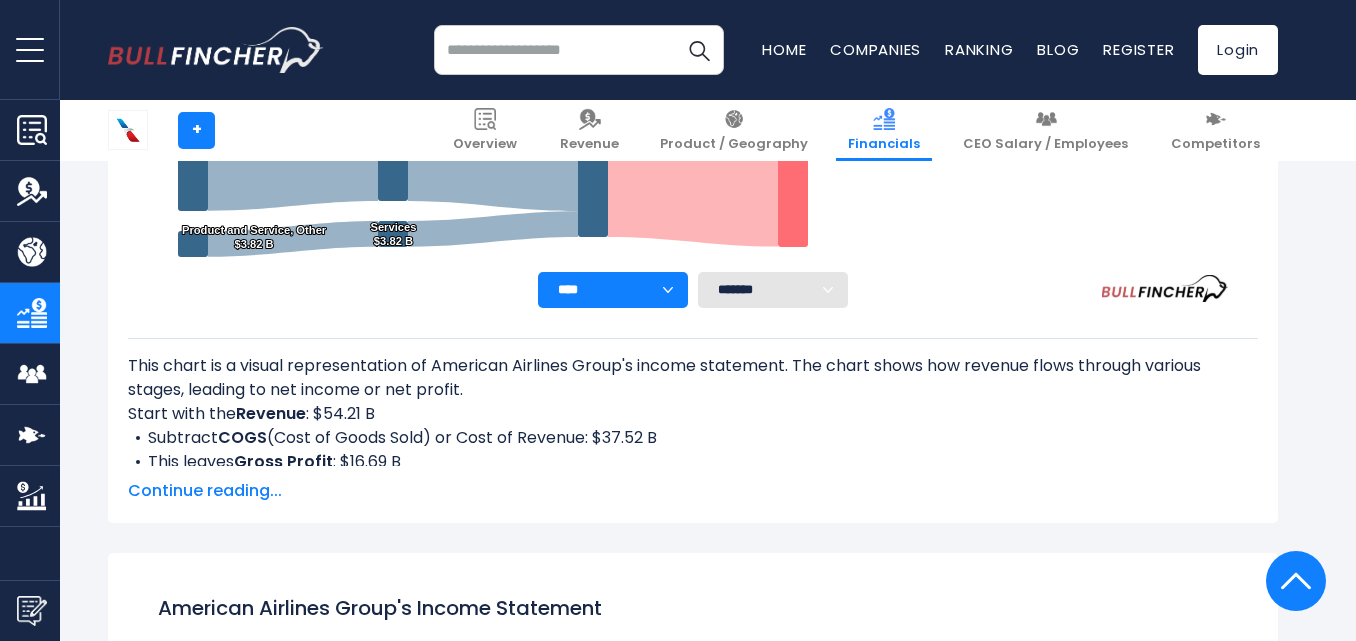 click on "Continue reading..." at bounding box center [693, 491] 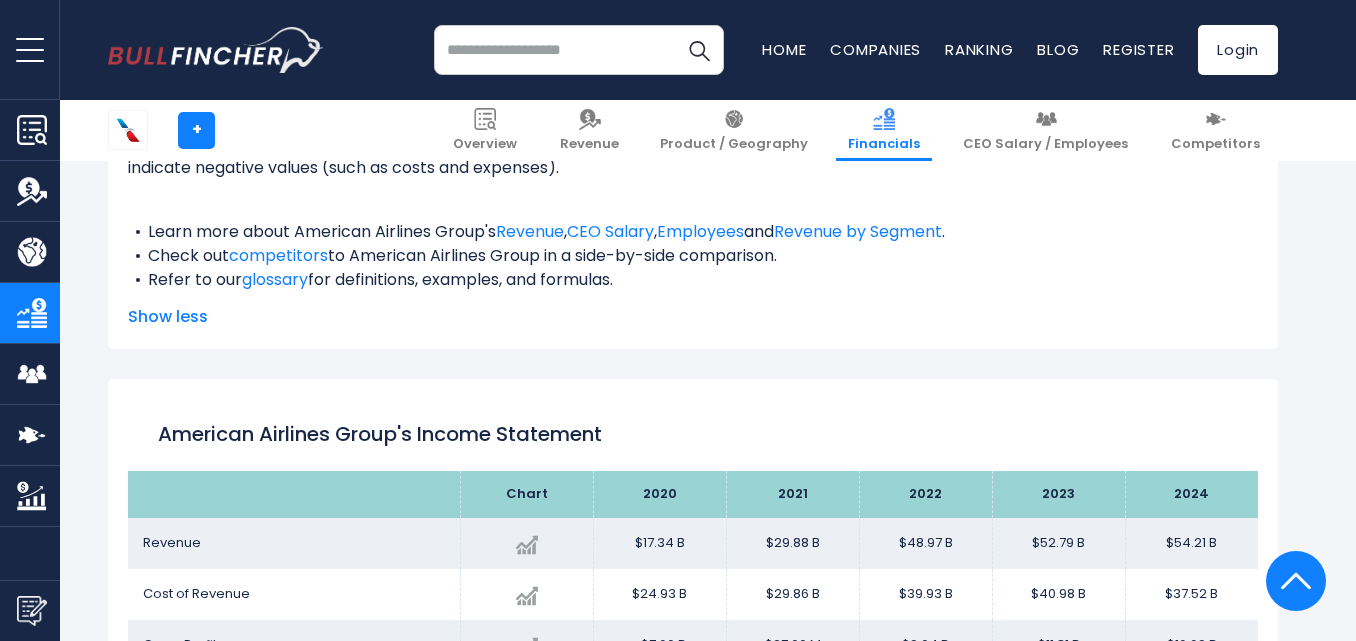 scroll, scrollTop: 1500, scrollLeft: 0, axis: vertical 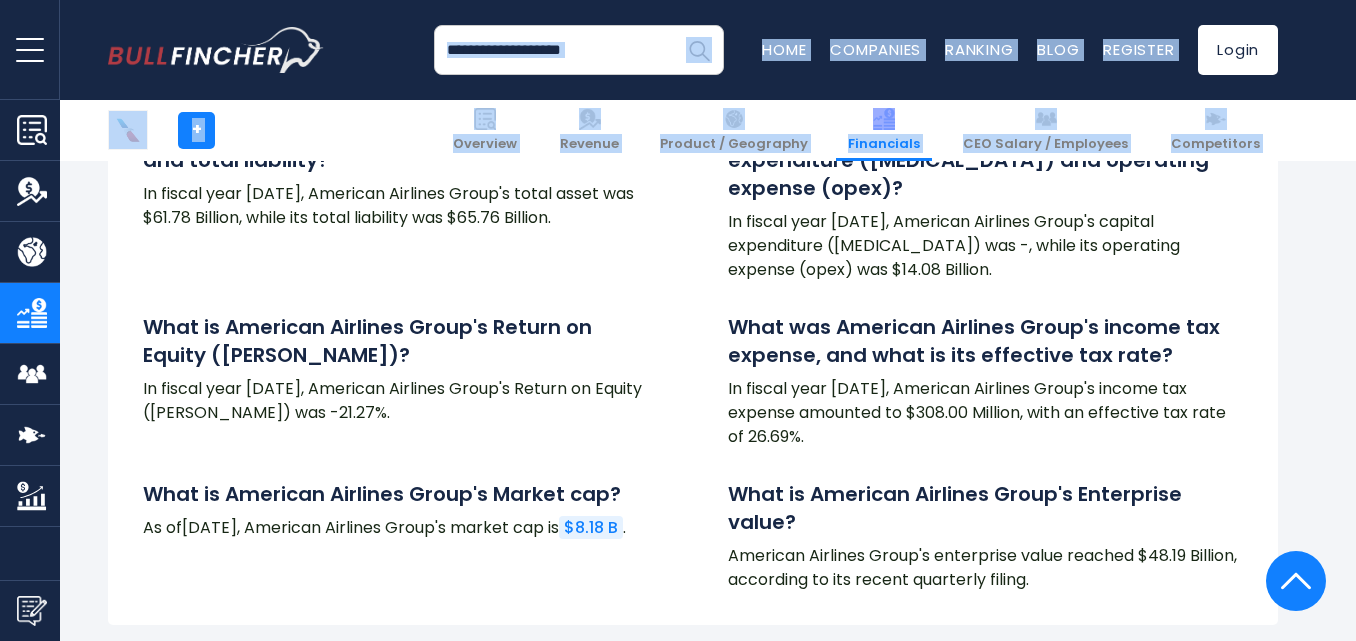 drag, startPoint x: 162, startPoint y: 257, endPoint x: 569, endPoint y: 34, distance: 464.08835 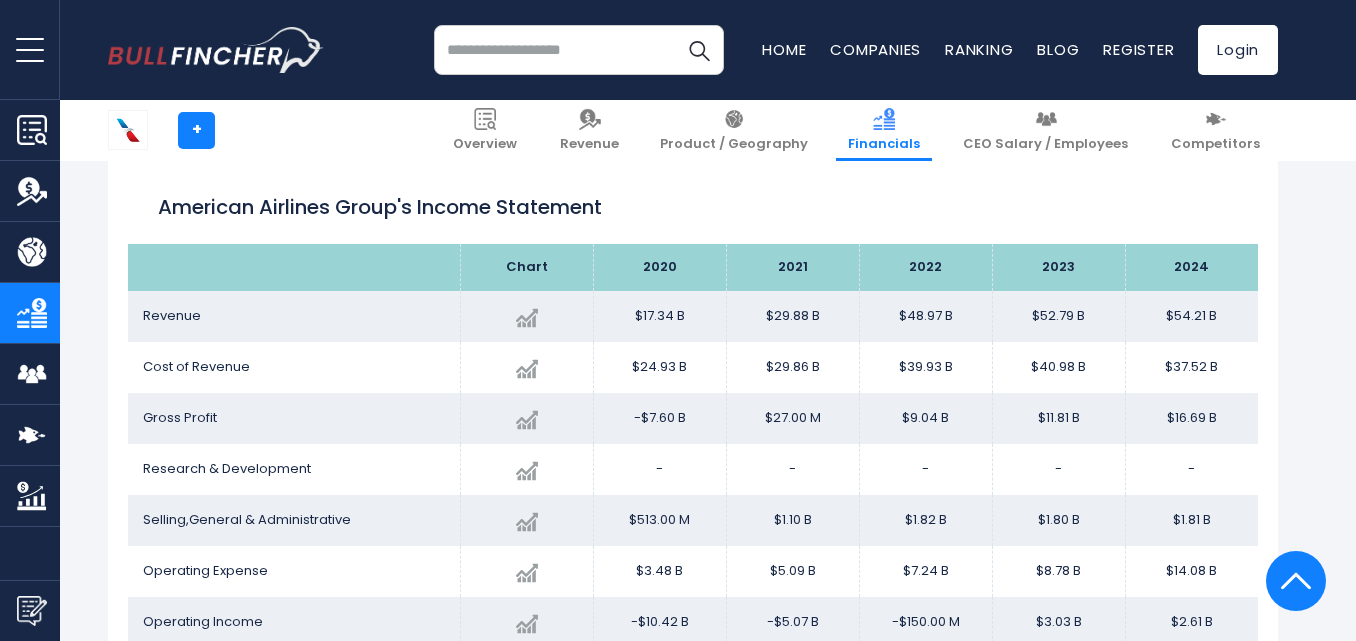scroll, scrollTop: 1522, scrollLeft: 0, axis: vertical 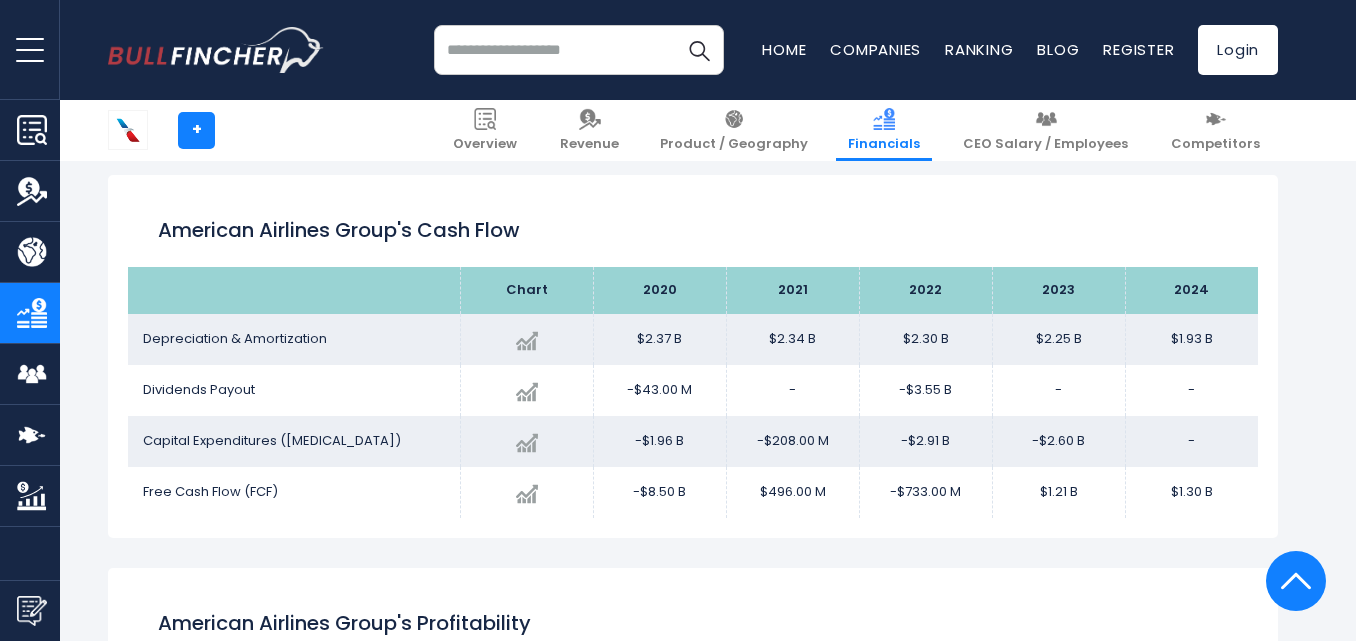 drag, startPoint x: 160, startPoint y: 234, endPoint x: 128, endPoint y: 172, distance: 69.77106 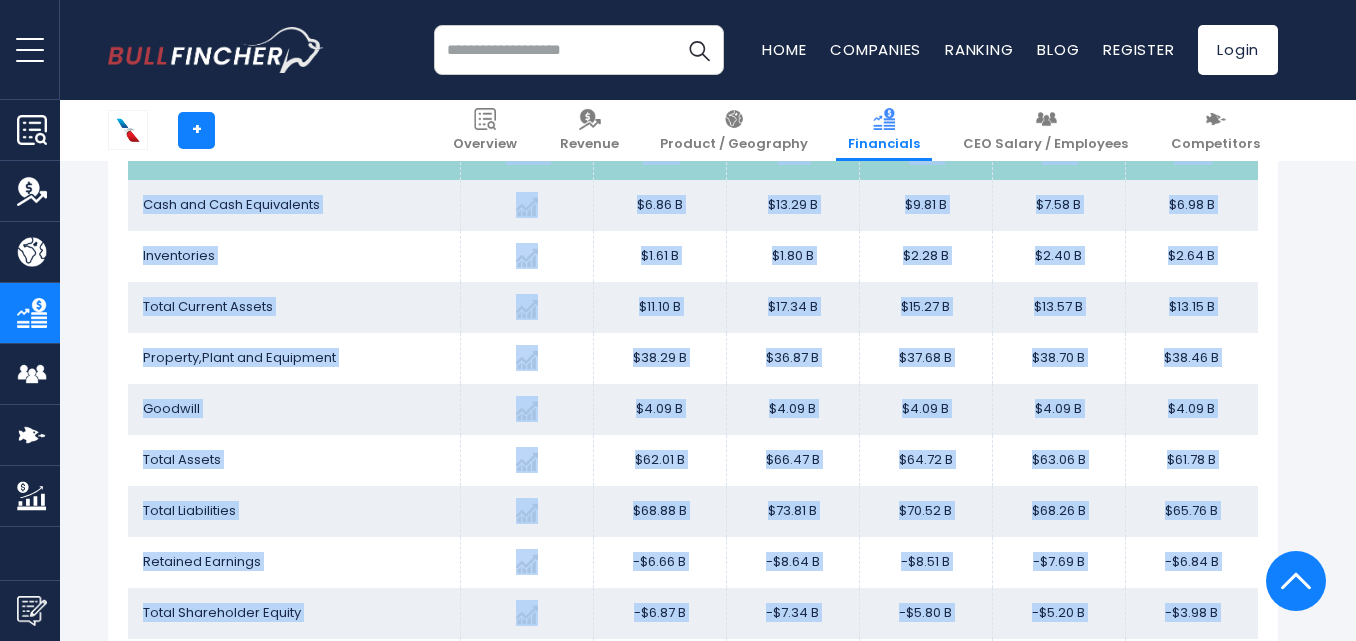 scroll, scrollTop: 2230, scrollLeft: 0, axis: vertical 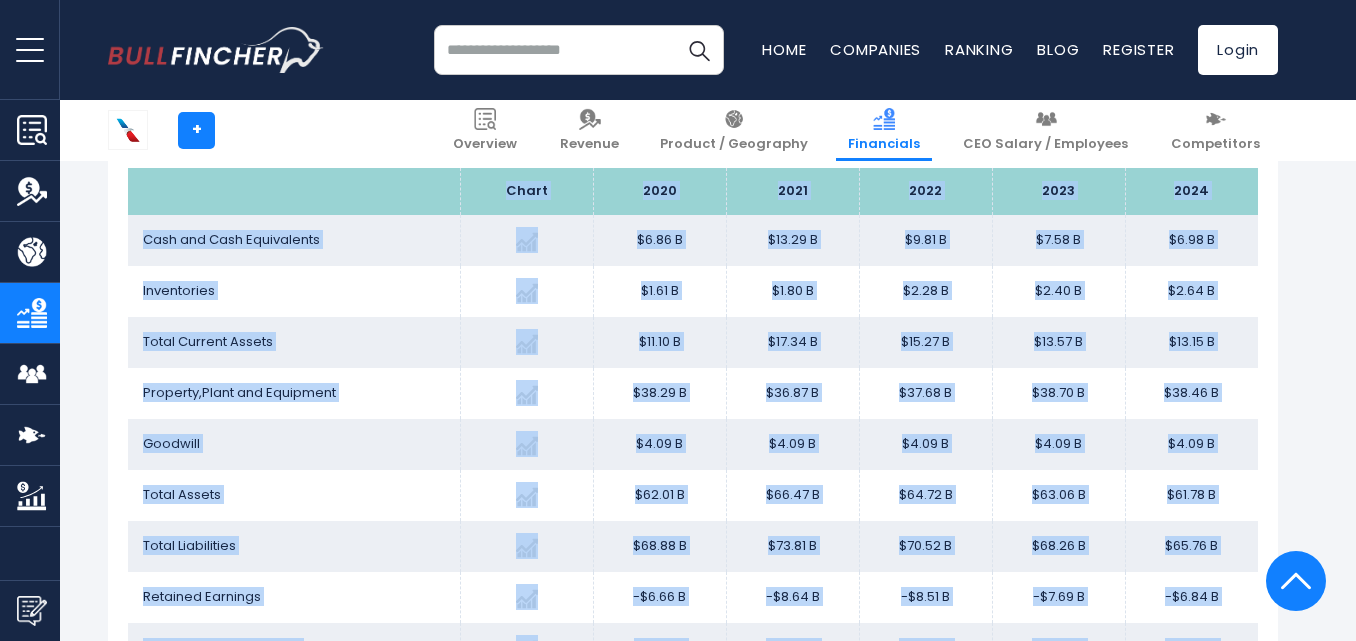 copy on "Loremips Dolorsit Ametc'a Elitse
Doeiusmod
Tempo
3713
4591
0075
3998
5377
Incidid
Utlabor etdo Magnaaliqu 24.9.7        $79.04 E   + 7.89%  3585 $95.47A ​ $94.21M $32.41V ​ $38.62Q $95.62N ​ $89.16E $03.62U ​ $24.31L $33.47N ​ $45.44A Exeaco Consequ 6951 3170 6526 8283 5074
..." 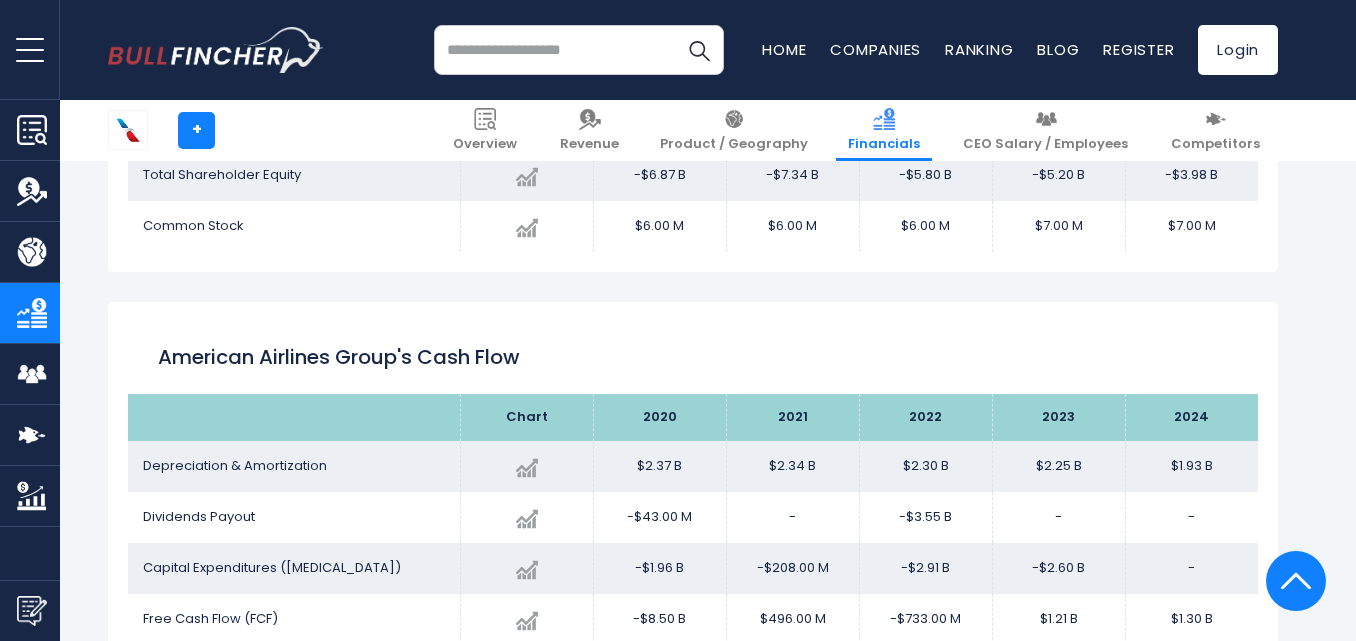 scroll, scrollTop: 2700, scrollLeft: 0, axis: vertical 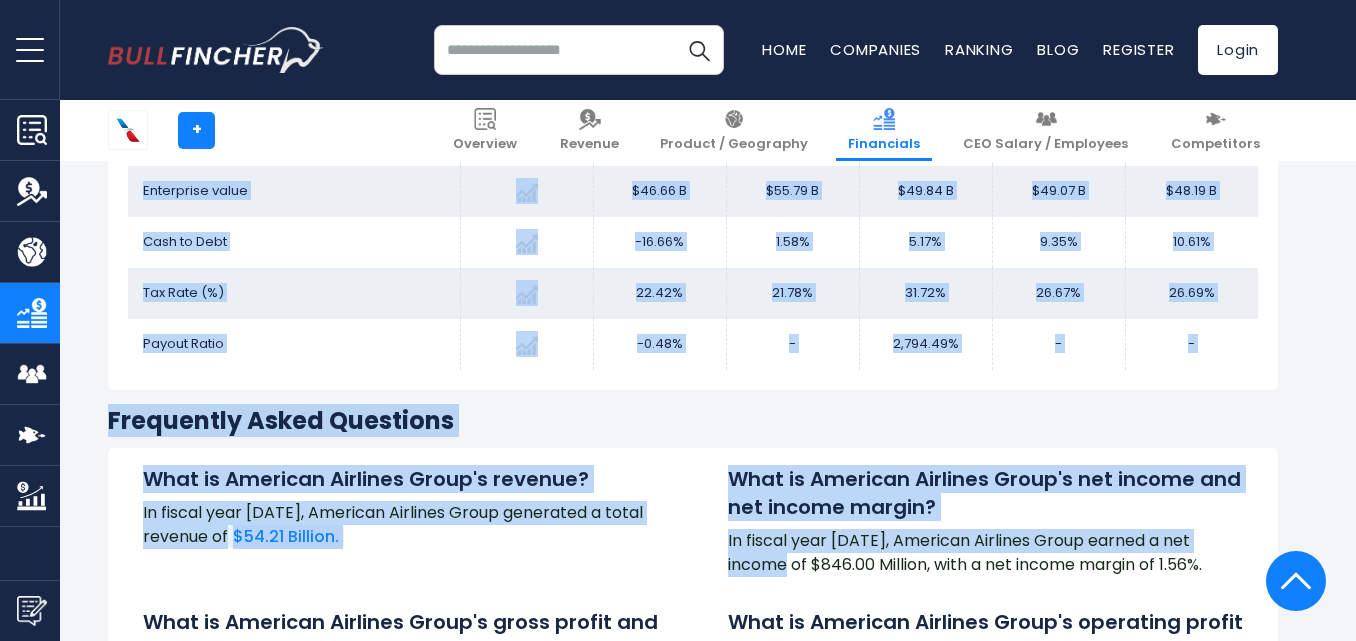drag, startPoint x: 159, startPoint y: 347, endPoint x: 1236, endPoint y: 362, distance: 1077.1045 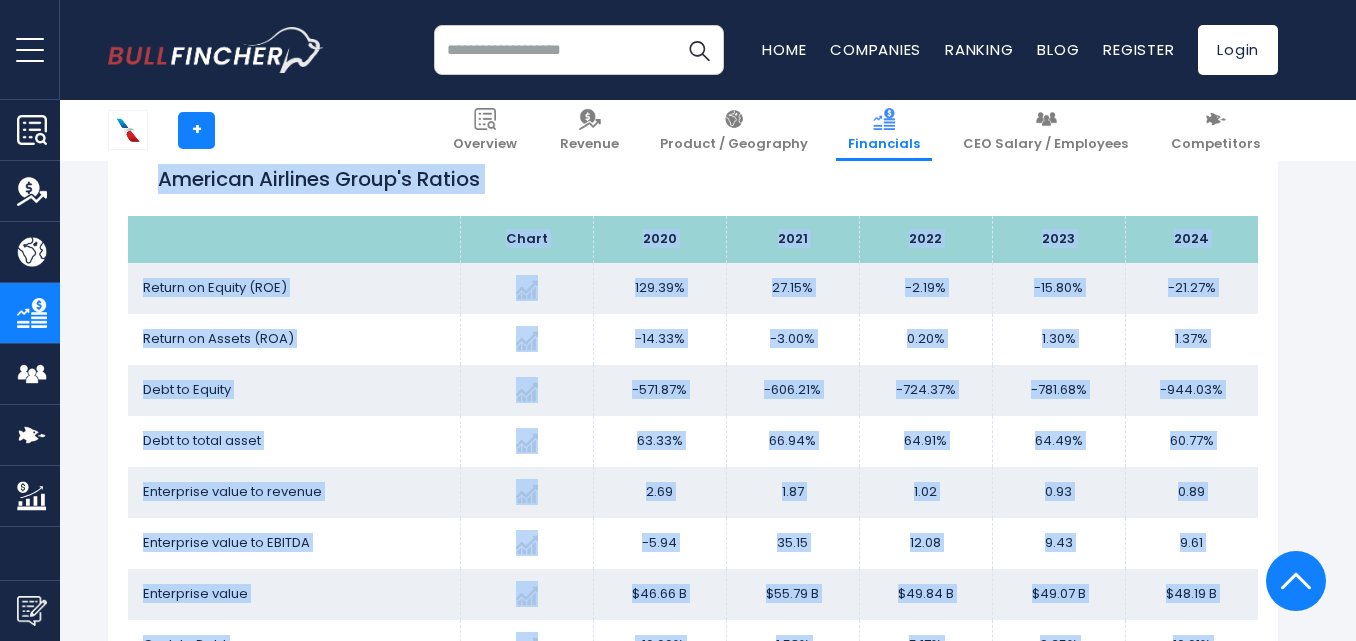 scroll, scrollTop: 3674, scrollLeft: 0, axis: vertical 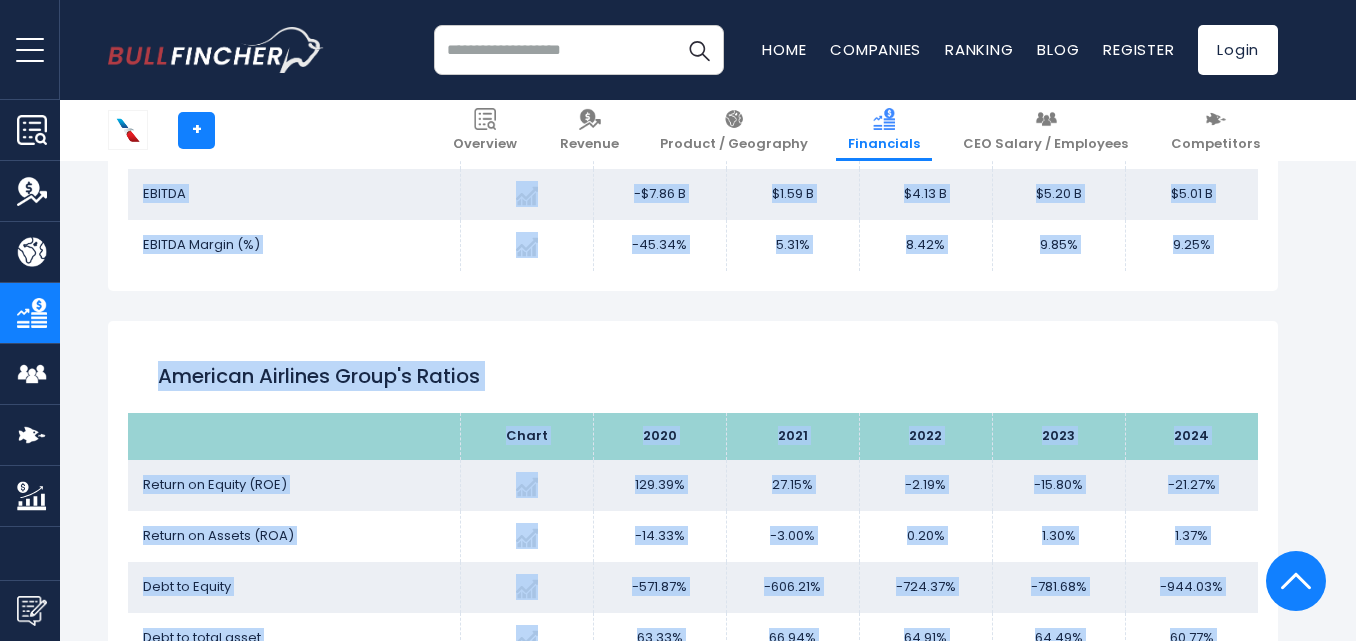 click on "American Airlines Group's Ratios
Chart
2020" at bounding box center [693, 655] 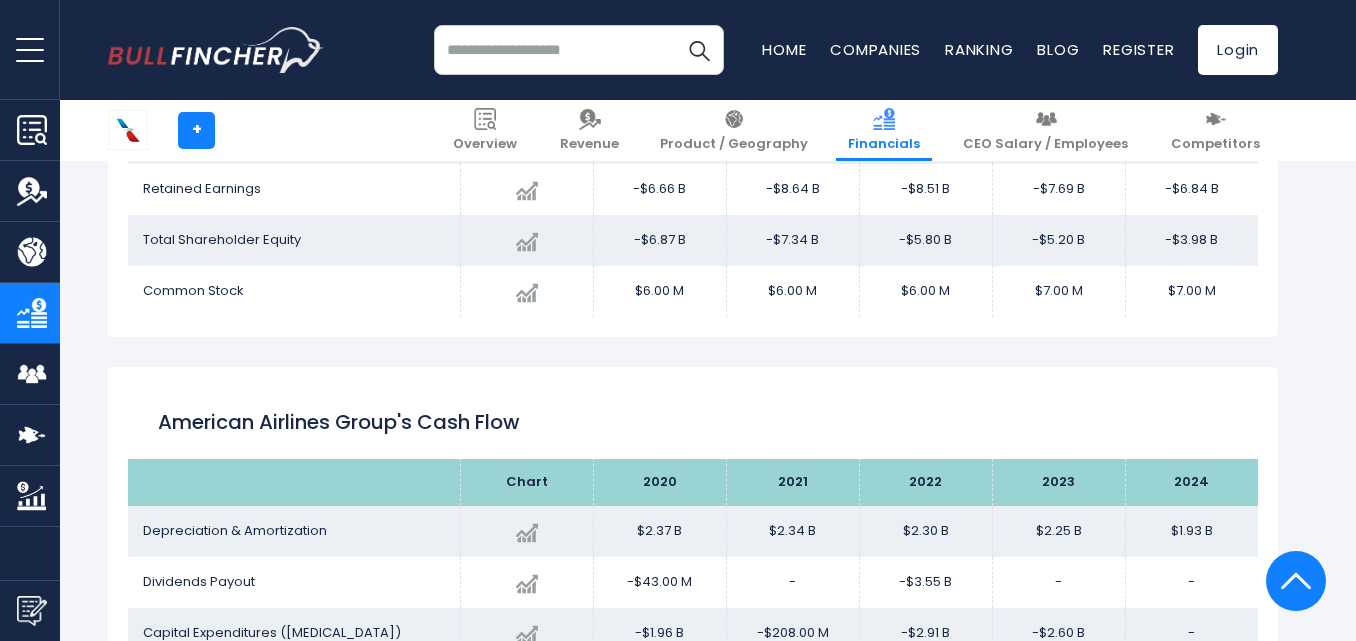 scroll, scrollTop: 2674, scrollLeft: 0, axis: vertical 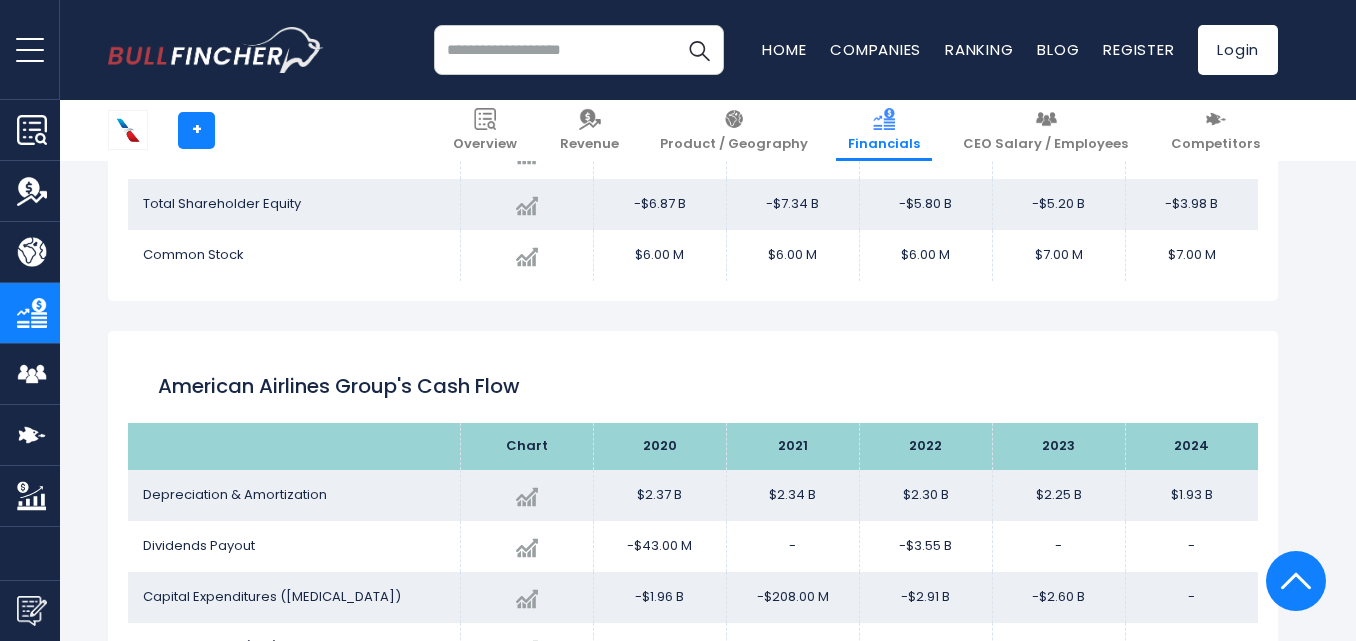 drag, startPoint x: 134, startPoint y: 424, endPoint x: 972, endPoint y: 526, distance: 844.1848 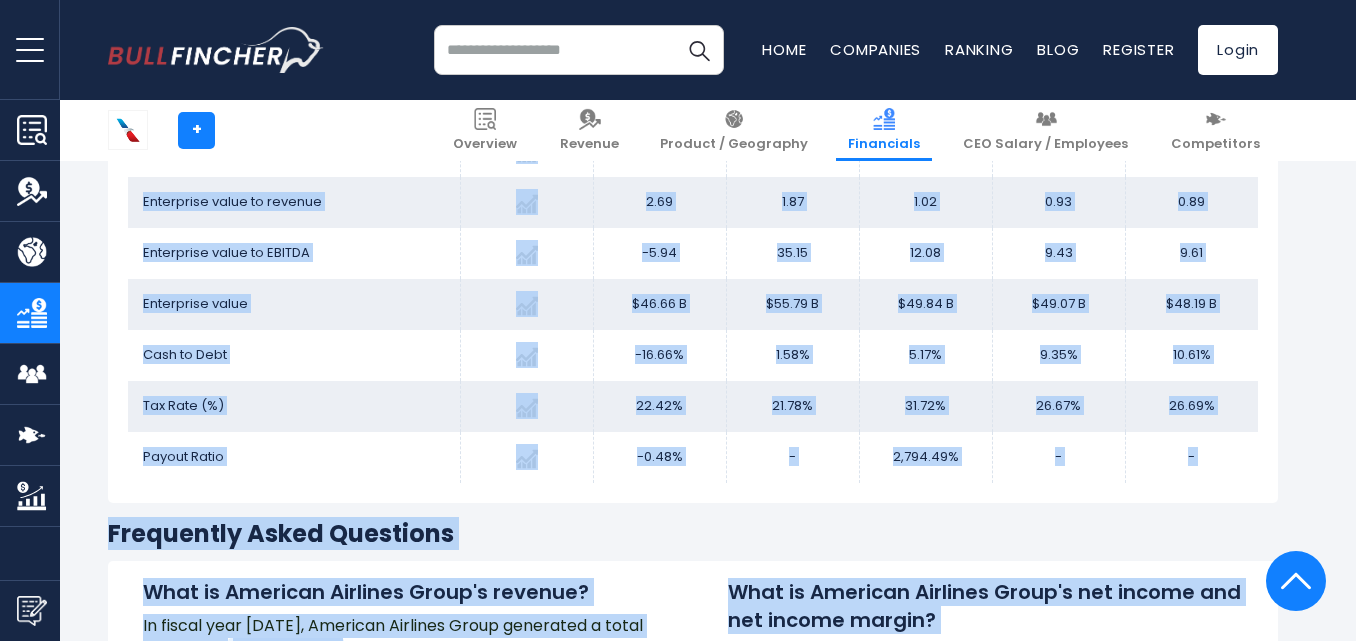 scroll, scrollTop: 4321, scrollLeft: 0, axis: vertical 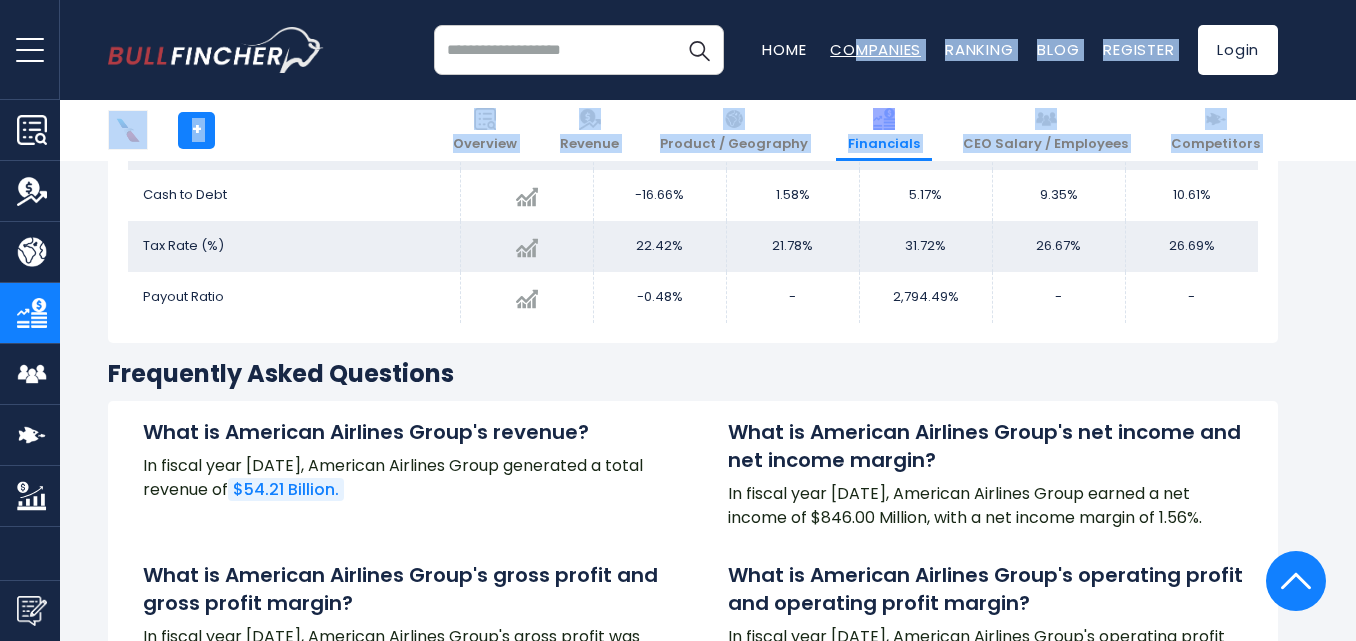 drag, startPoint x: 155, startPoint y: 379, endPoint x: 849, endPoint y: 57, distance: 765.0621 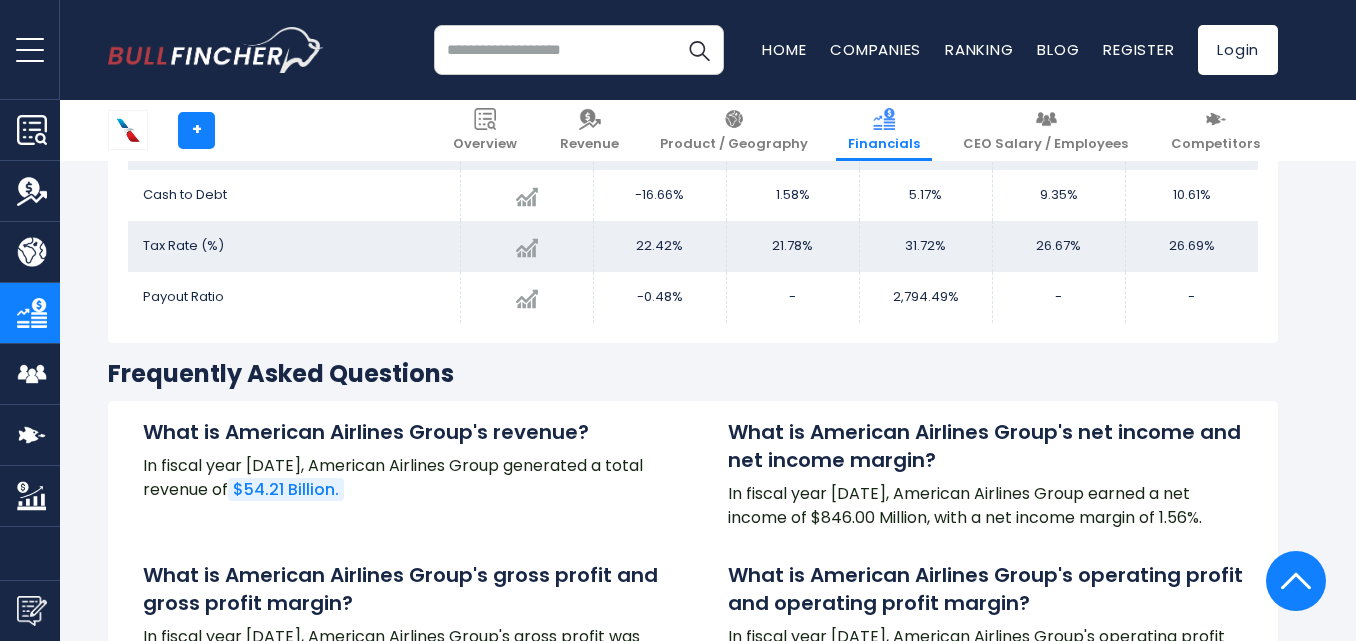 click on "American Airlines Group's Ratios
Chart
2020" at bounding box center [693, 8] 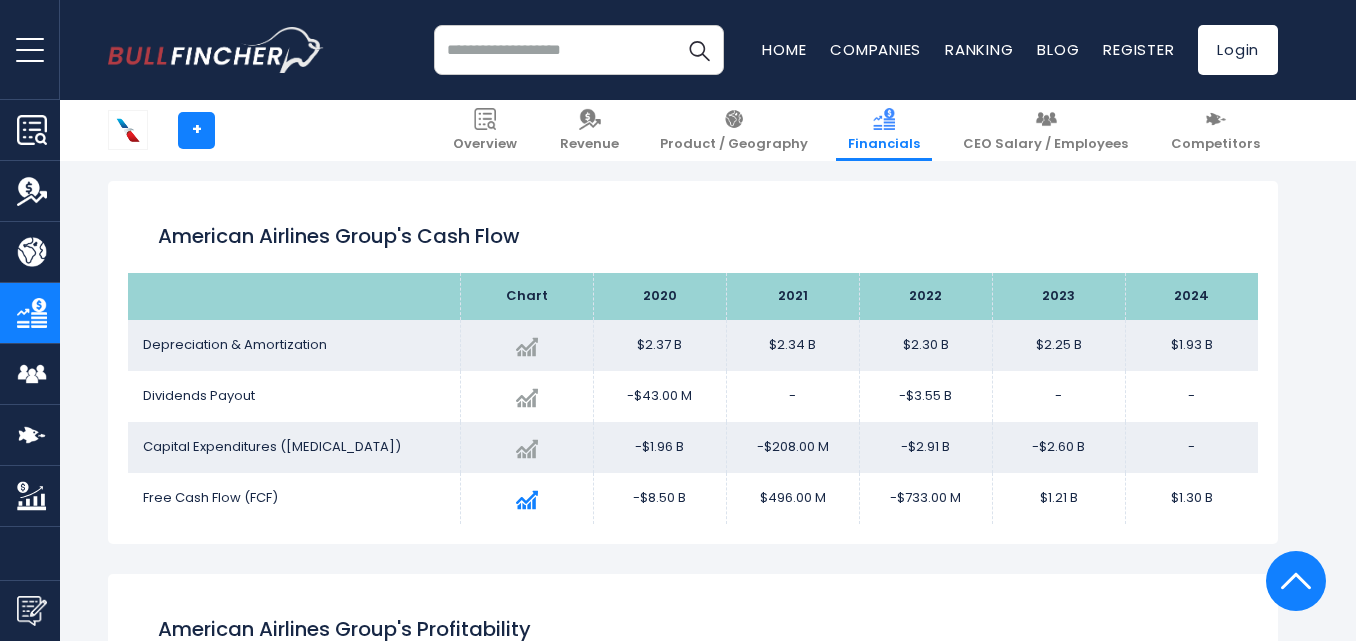 scroll, scrollTop: 2821, scrollLeft: 0, axis: vertical 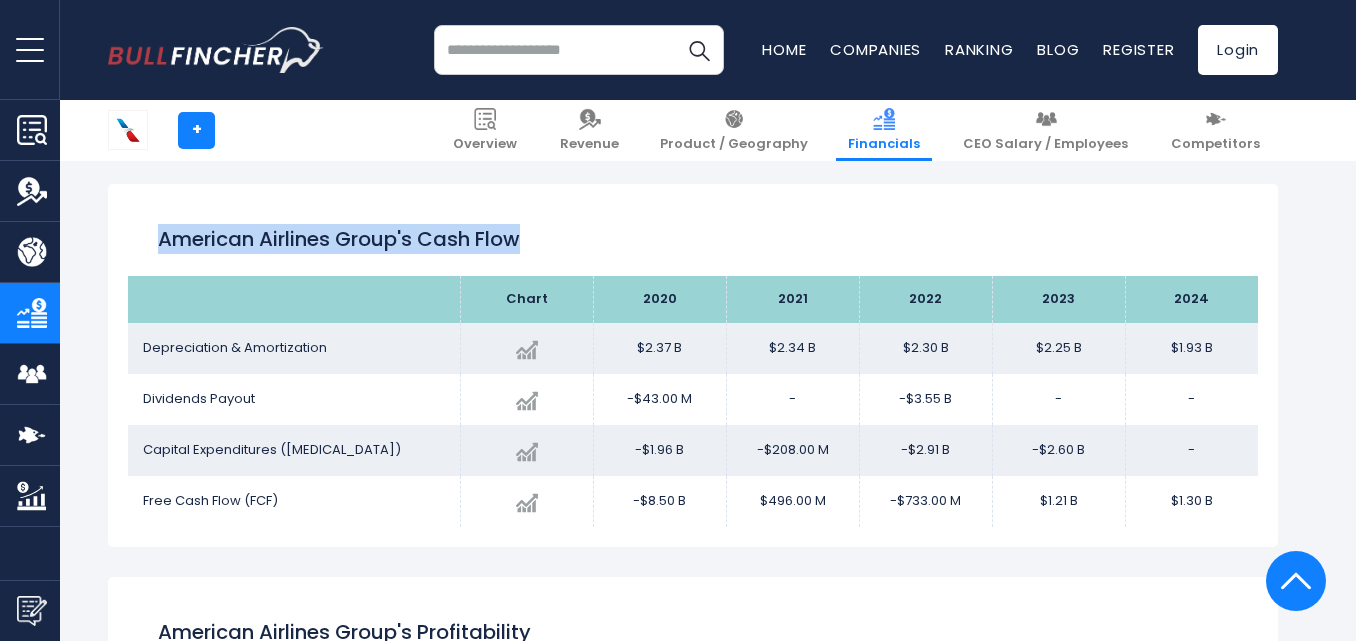 drag, startPoint x: 159, startPoint y: 232, endPoint x: 1200, endPoint y: 538, distance: 1085.0424 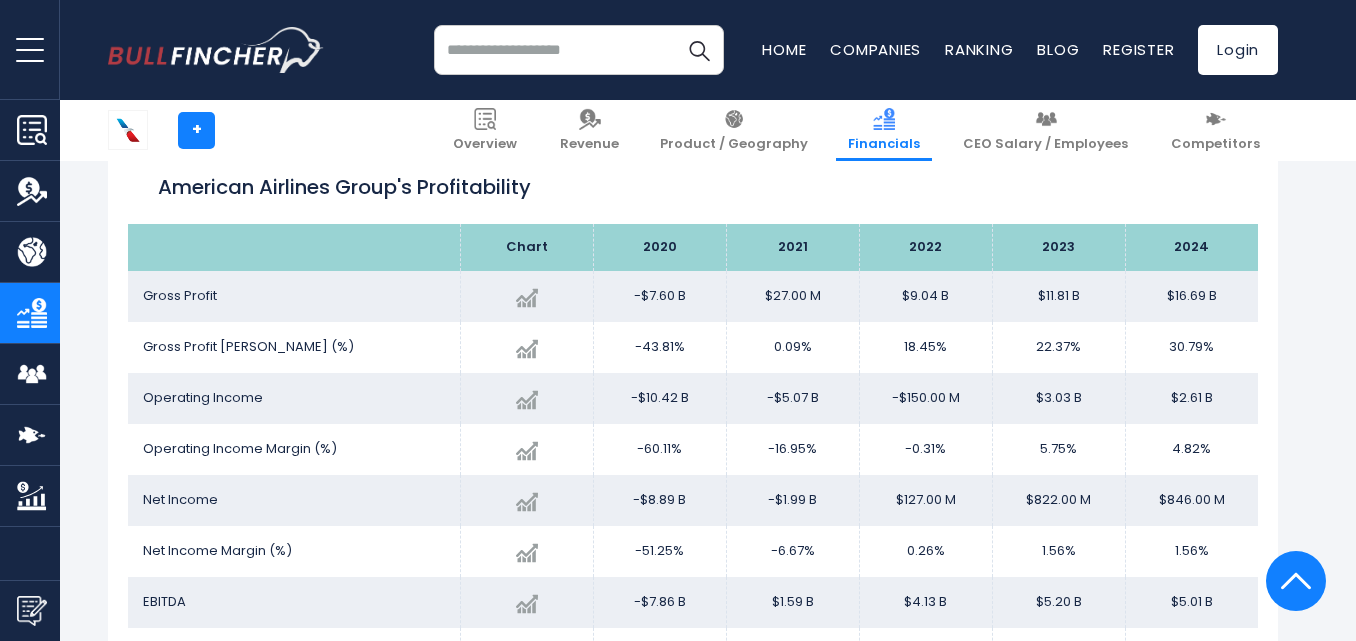 scroll, scrollTop: 3221, scrollLeft: 0, axis: vertical 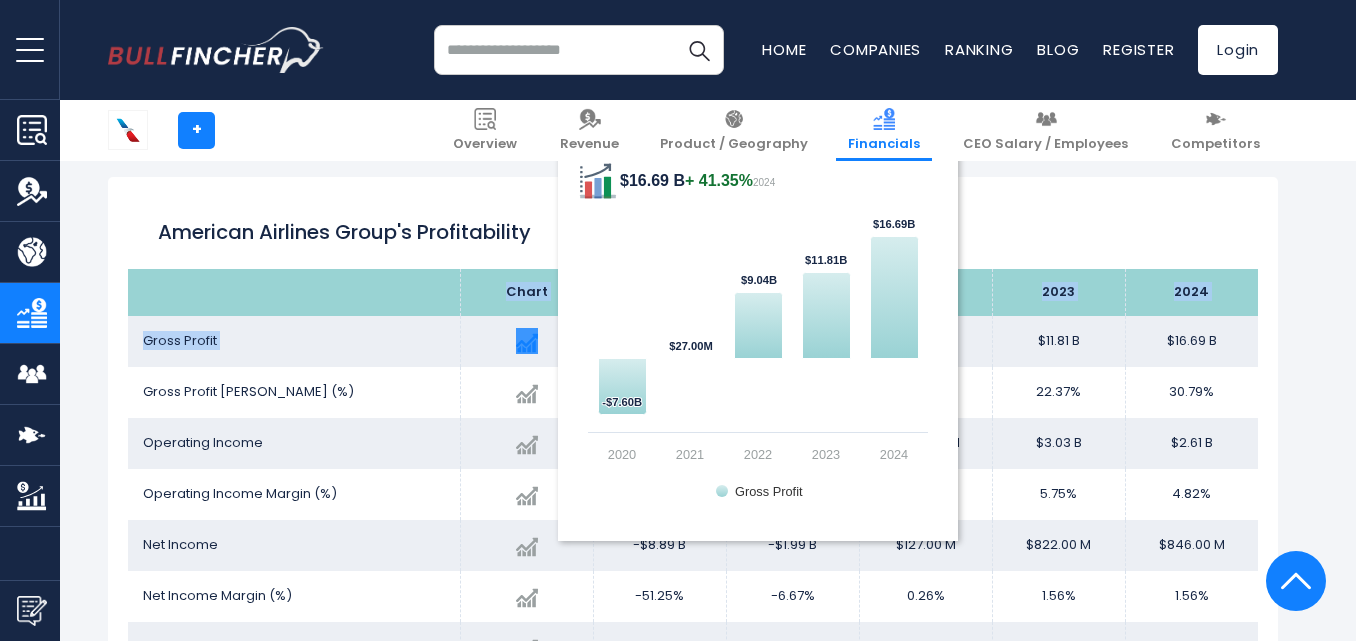 drag, startPoint x: 142, startPoint y: 275, endPoint x: 624, endPoint y: 331, distance: 485.24222 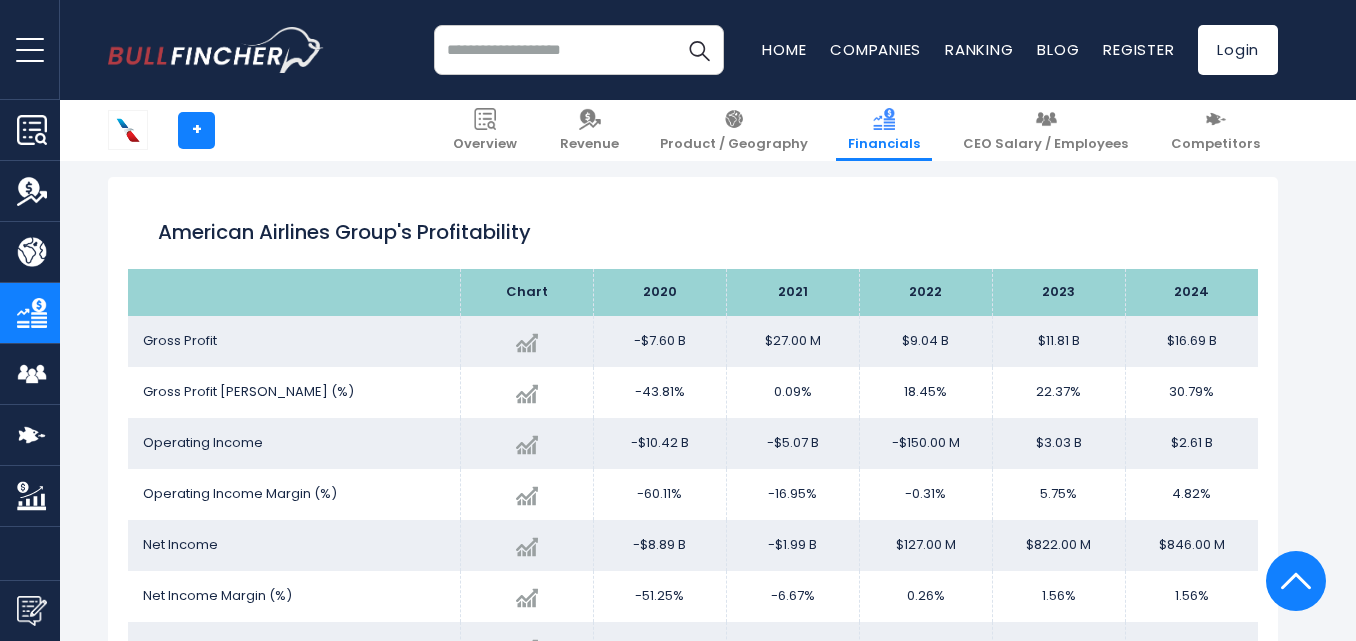 click on "American Airlines Group's Profitability" at bounding box center (693, 233) 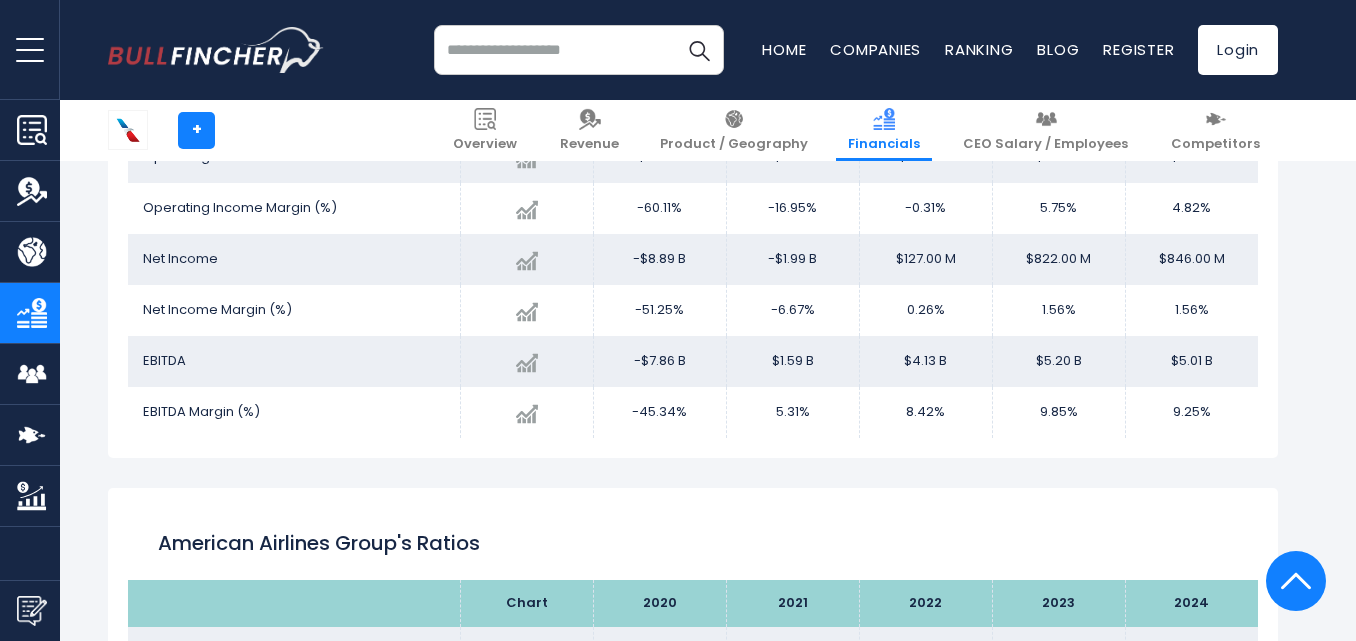 scroll, scrollTop: 3516, scrollLeft: 0, axis: vertical 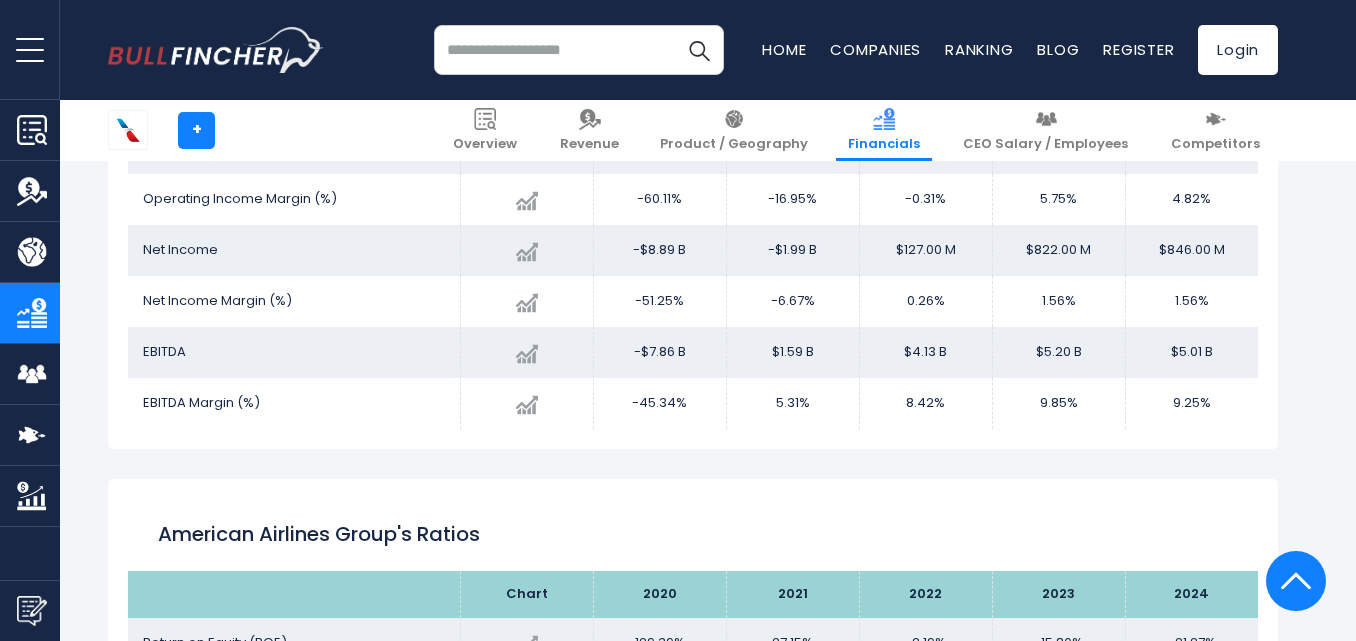 drag, startPoint x: 185, startPoint y: 268, endPoint x: 1214, endPoint y: 405, distance: 1038.08 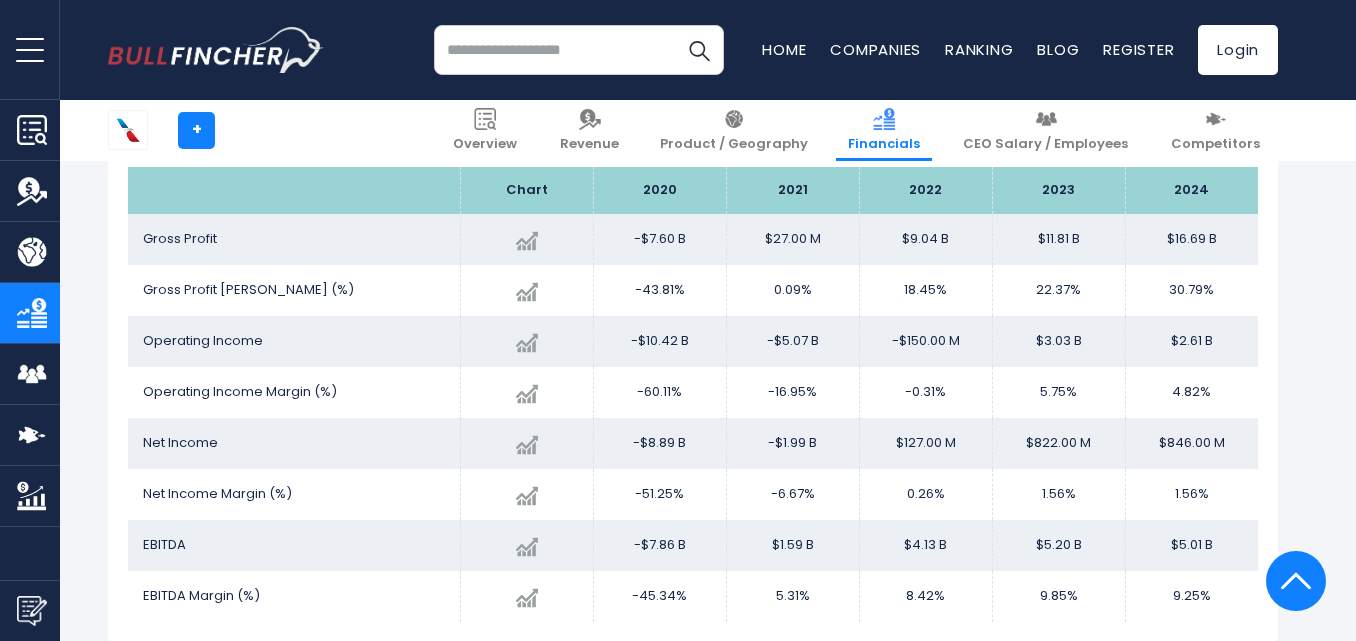 scroll, scrollTop: 3216, scrollLeft: 0, axis: vertical 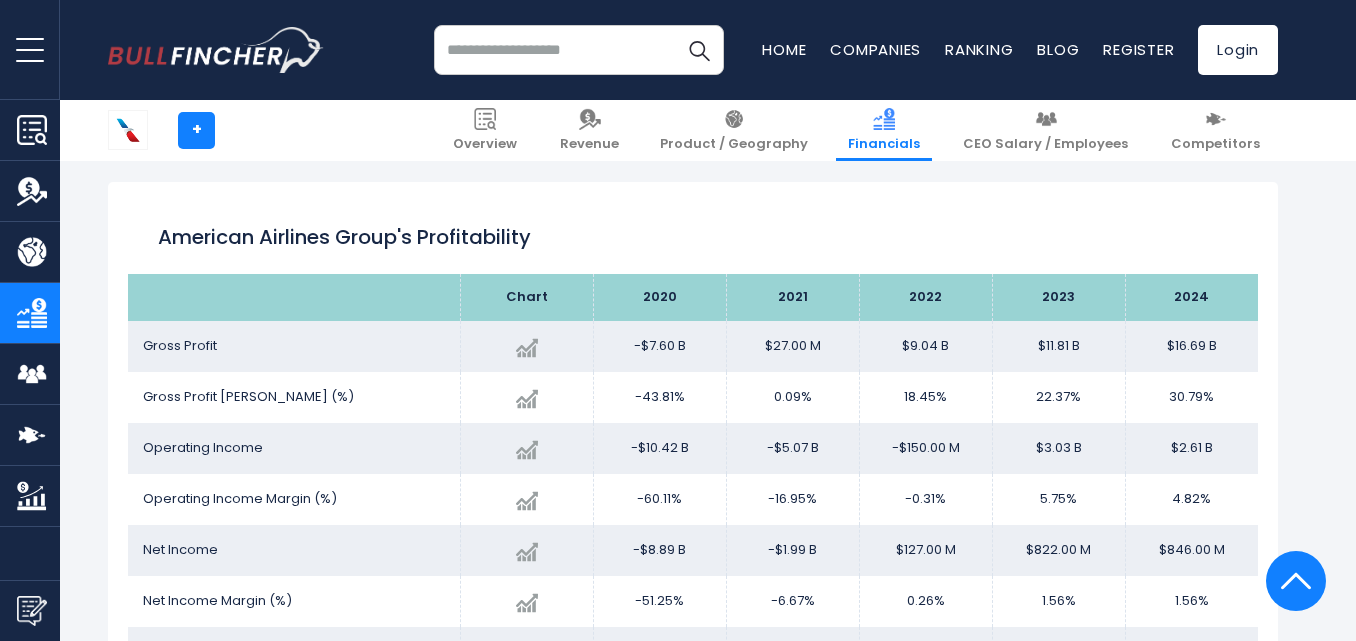 drag, startPoint x: 170, startPoint y: 204, endPoint x: 652, endPoint y: 301, distance: 491.6635 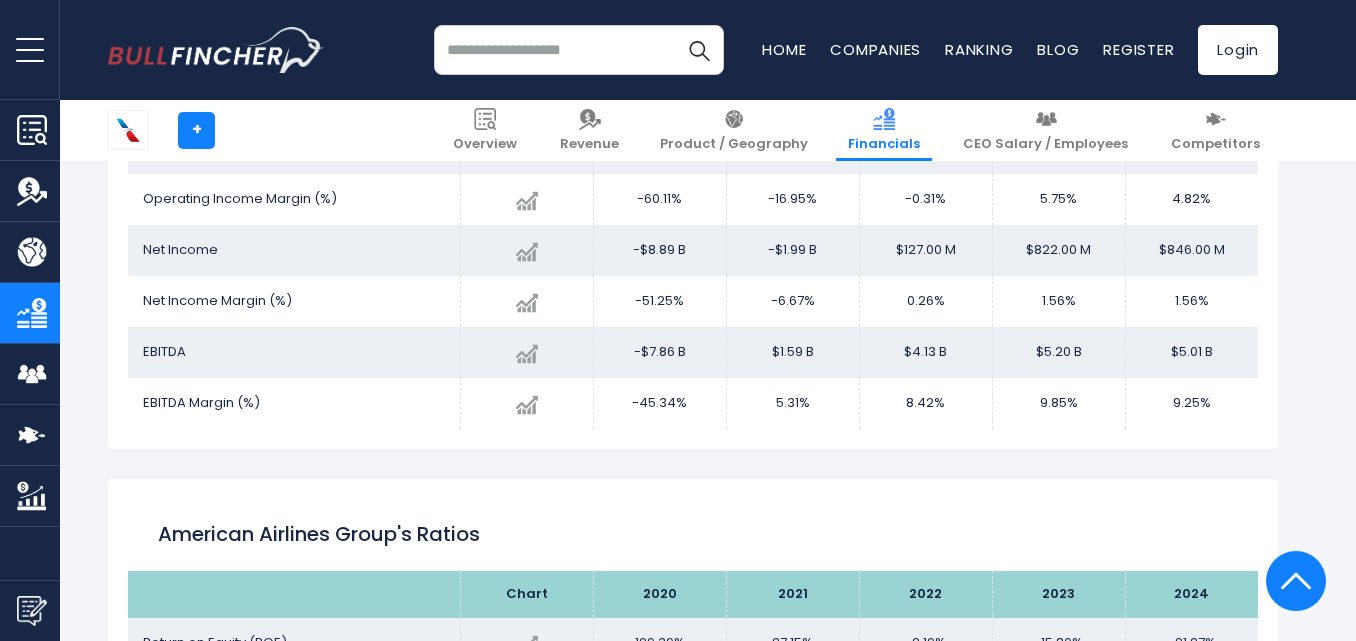 scroll, scrollTop: 3552, scrollLeft: 0, axis: vertical 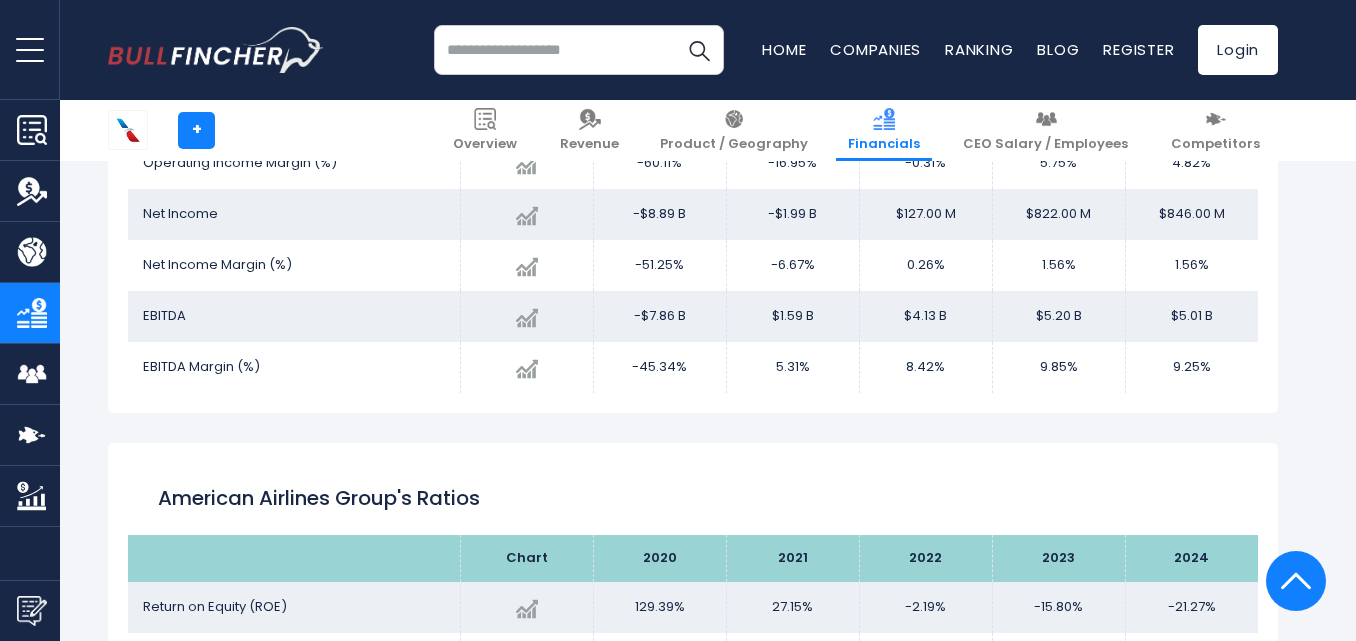drag, startPoint x: 139, startPoint y: 216, endPoint x: 1249, endPoint y: 376, distance: 1121.4723 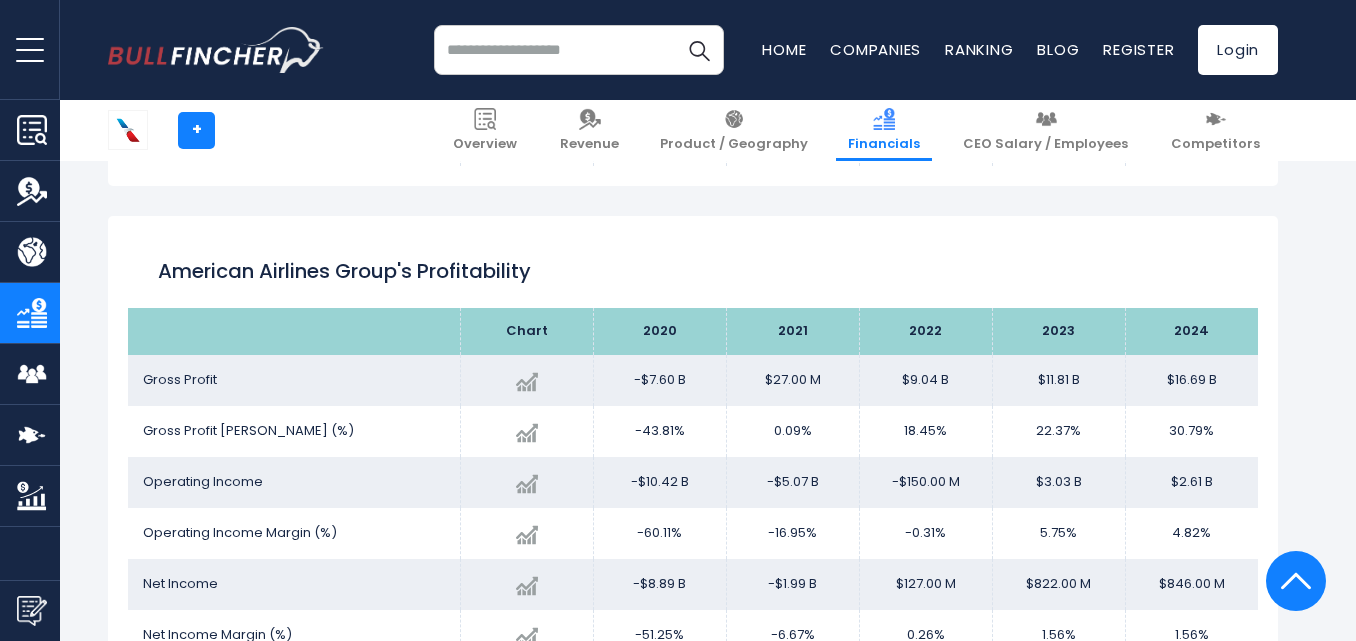 scroll, scrollTop: 3152, scrollLeft: 0, axis: vertical 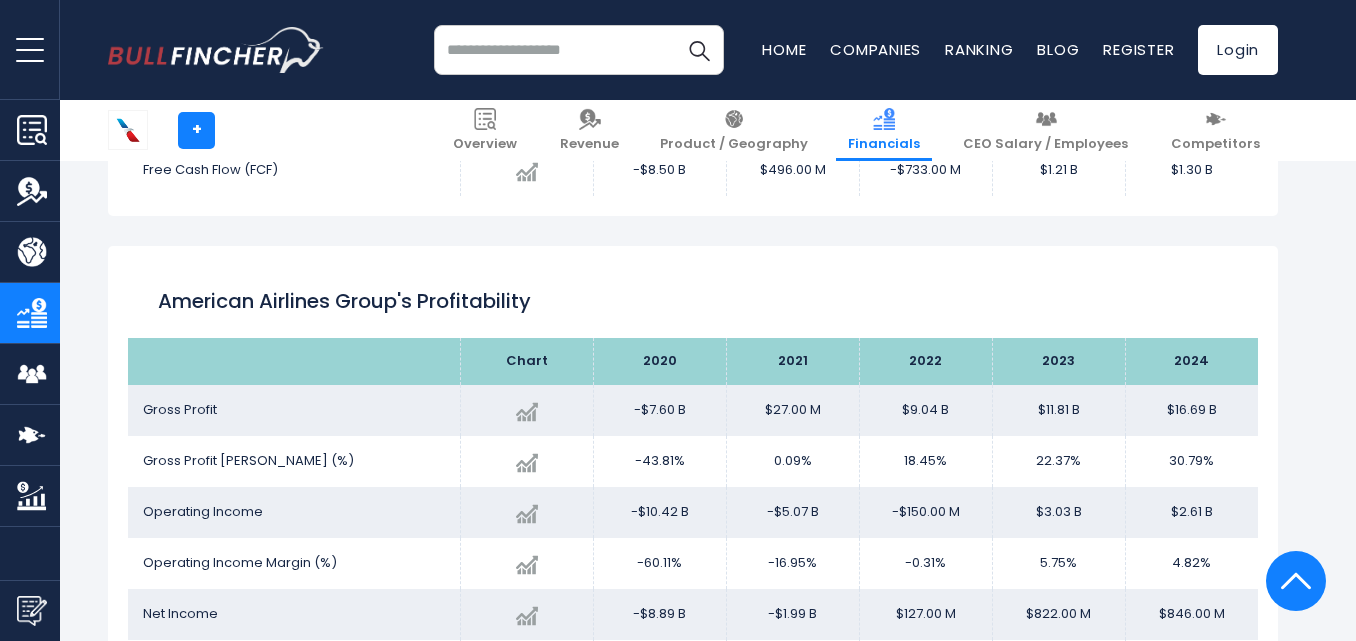 click on "American Airlines Group's Profitability" at bounding box center (693, 302) 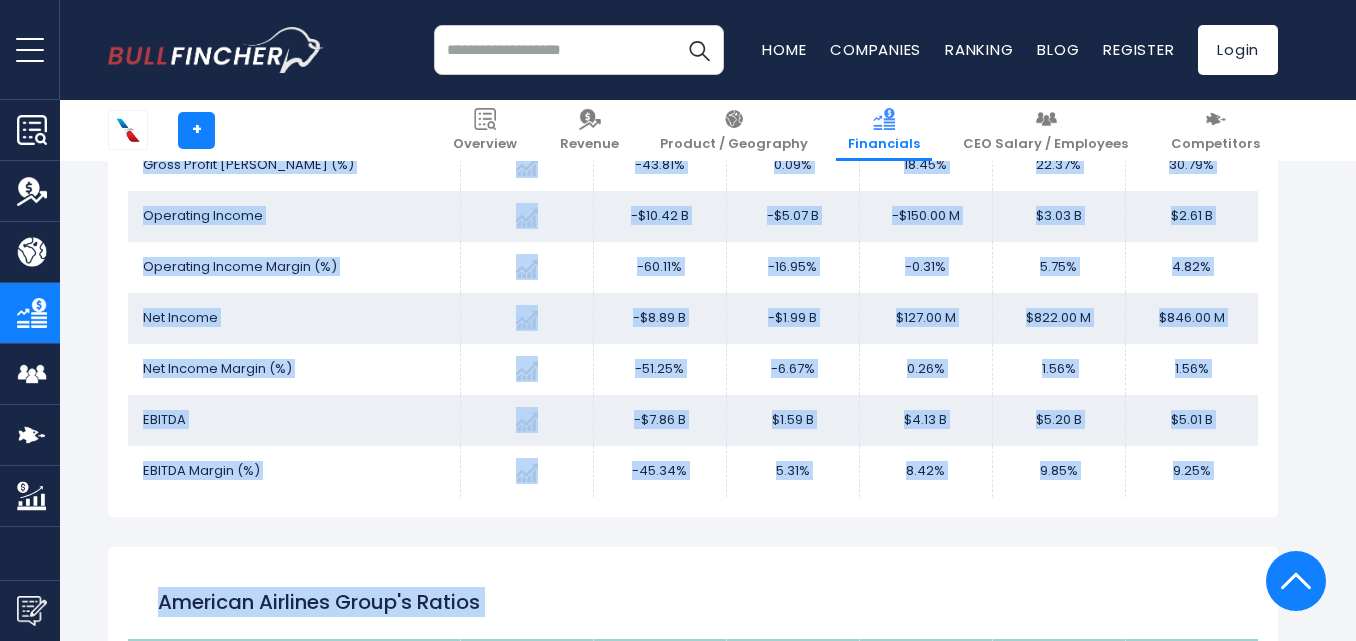 scroll, scrollTop: 3570, scrollLeft: 0, axis: vertical 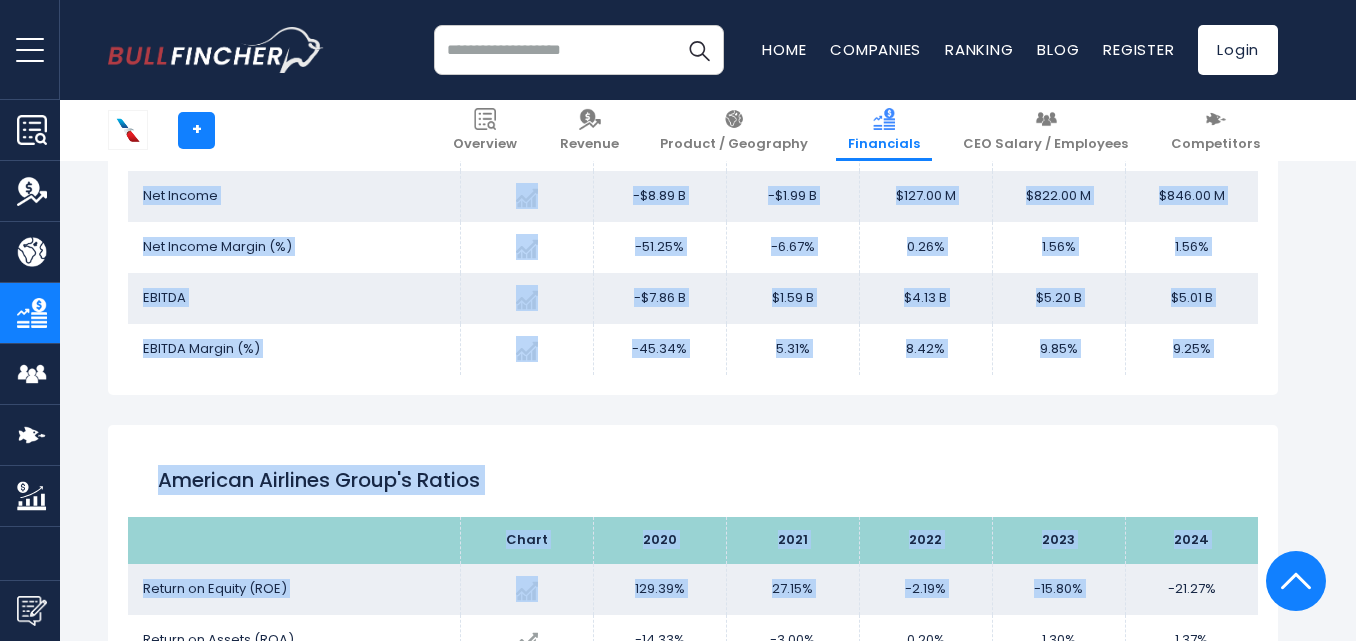 drag, startPoint x: 156, startPoint y: 292, endPoint x: 1245, endPoint y: 354, distance: 1090.7635 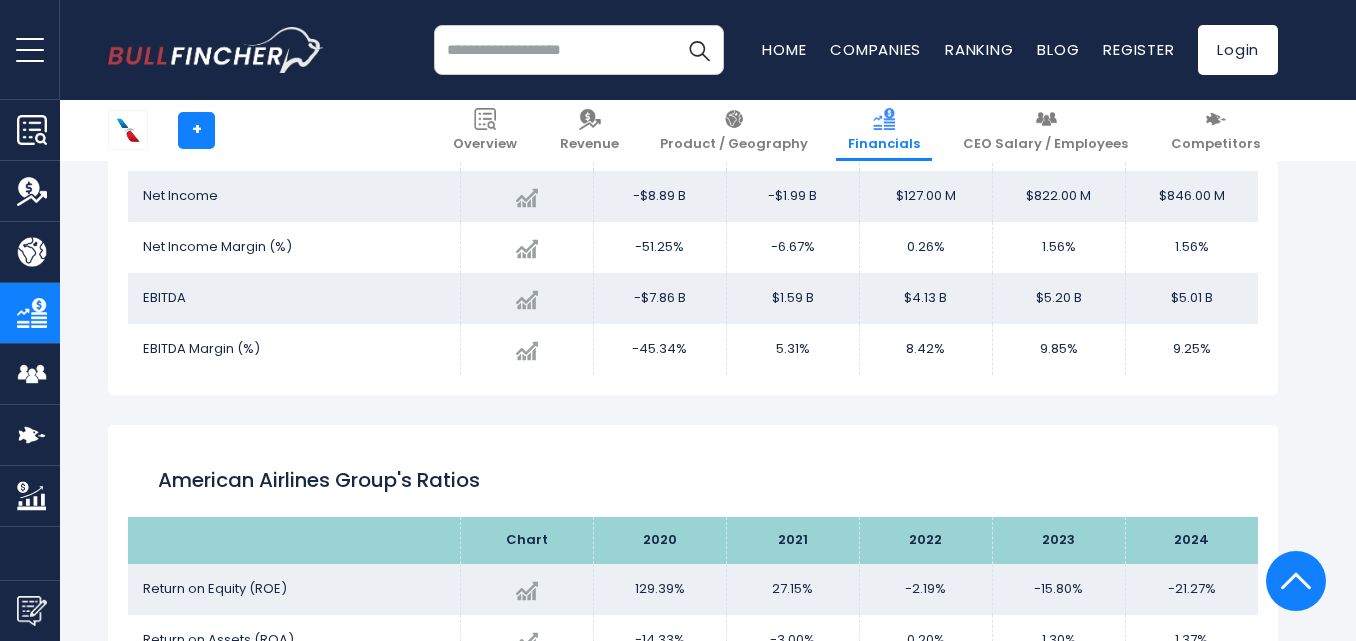 click on "American Airlines Group's Ratios
Chart
2020" at bounding box center (693, 759) 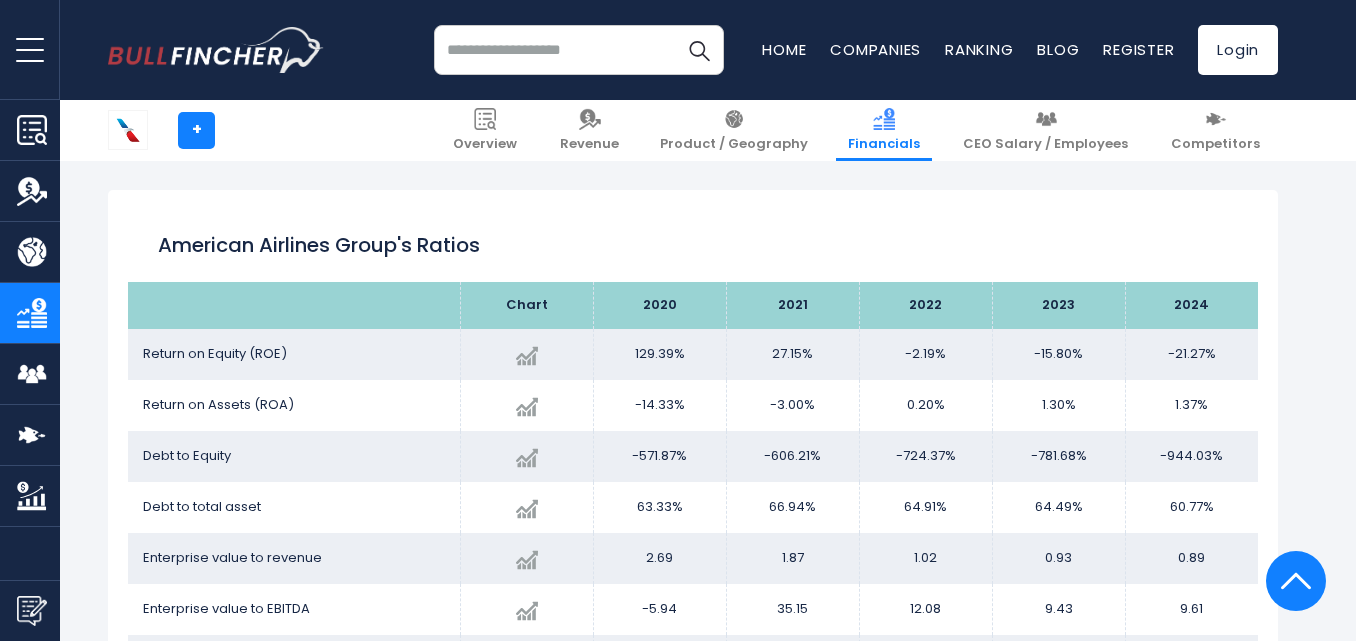 scroll, scrollTop: 3770, scrollLeft: 0, axis: vertical 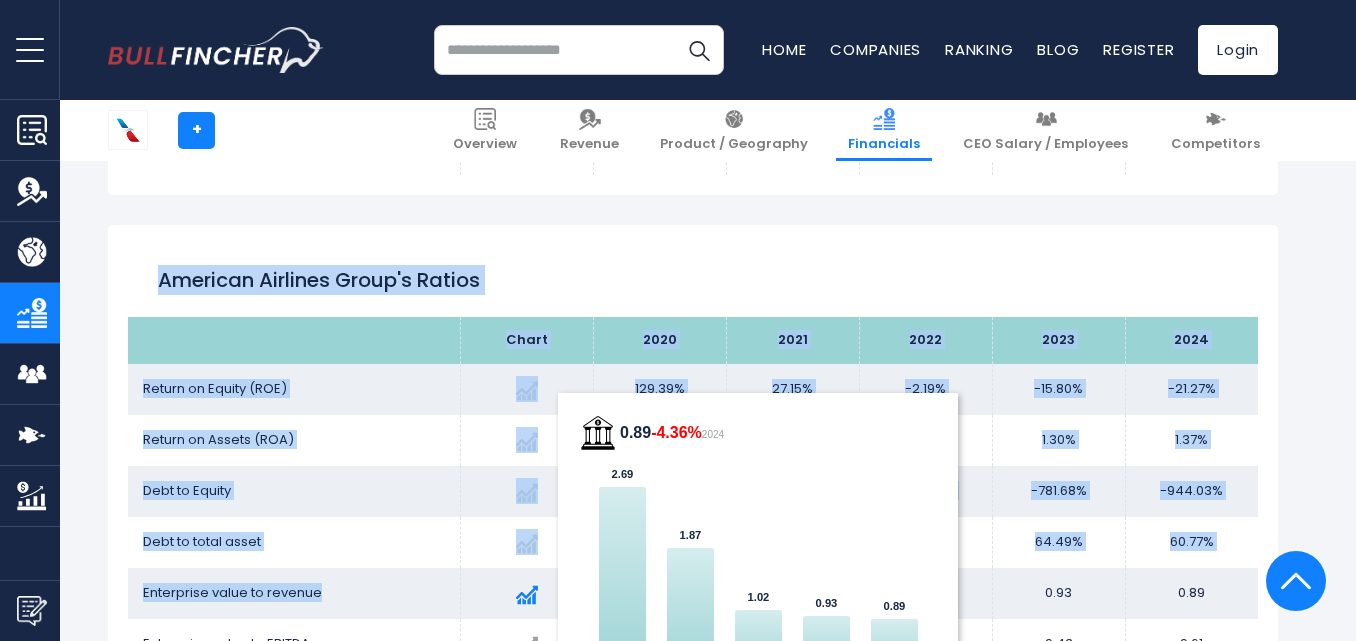 drag, startPoint x: 158, startPoint y: 278, endPoint x: 484, endPoint y: 586, distance: 448.48633 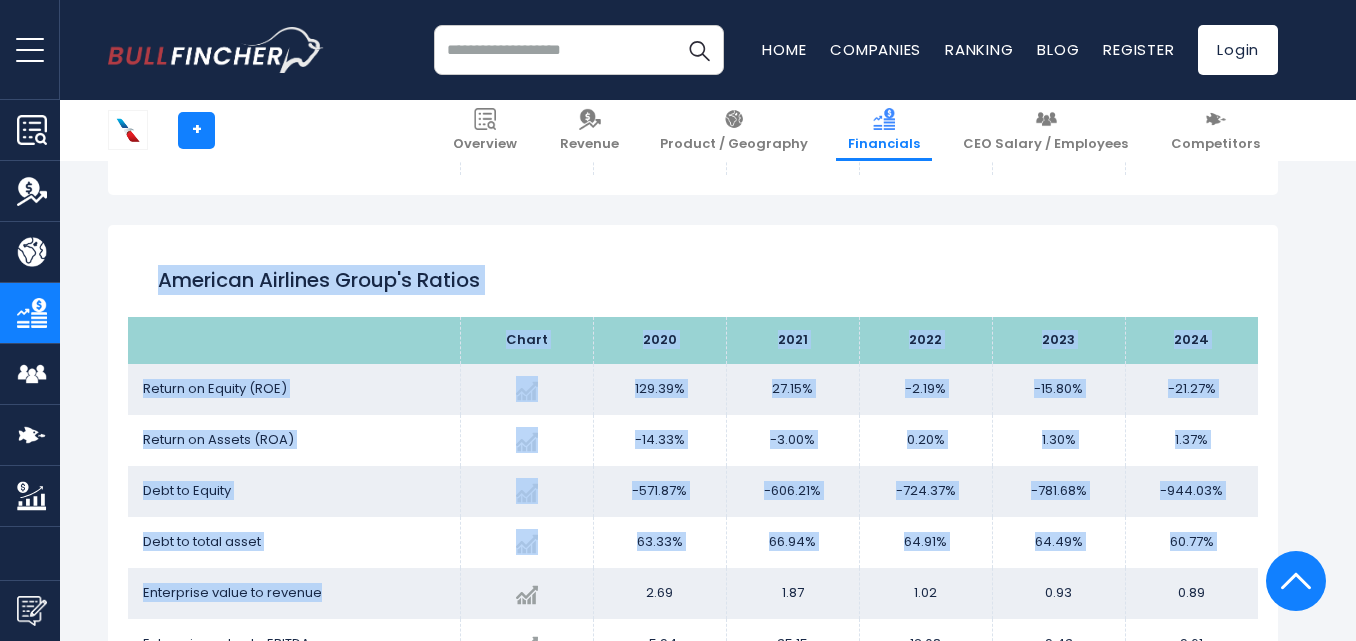 click on "American Airlines Group's Ratios" at bounding box center [693, 281] 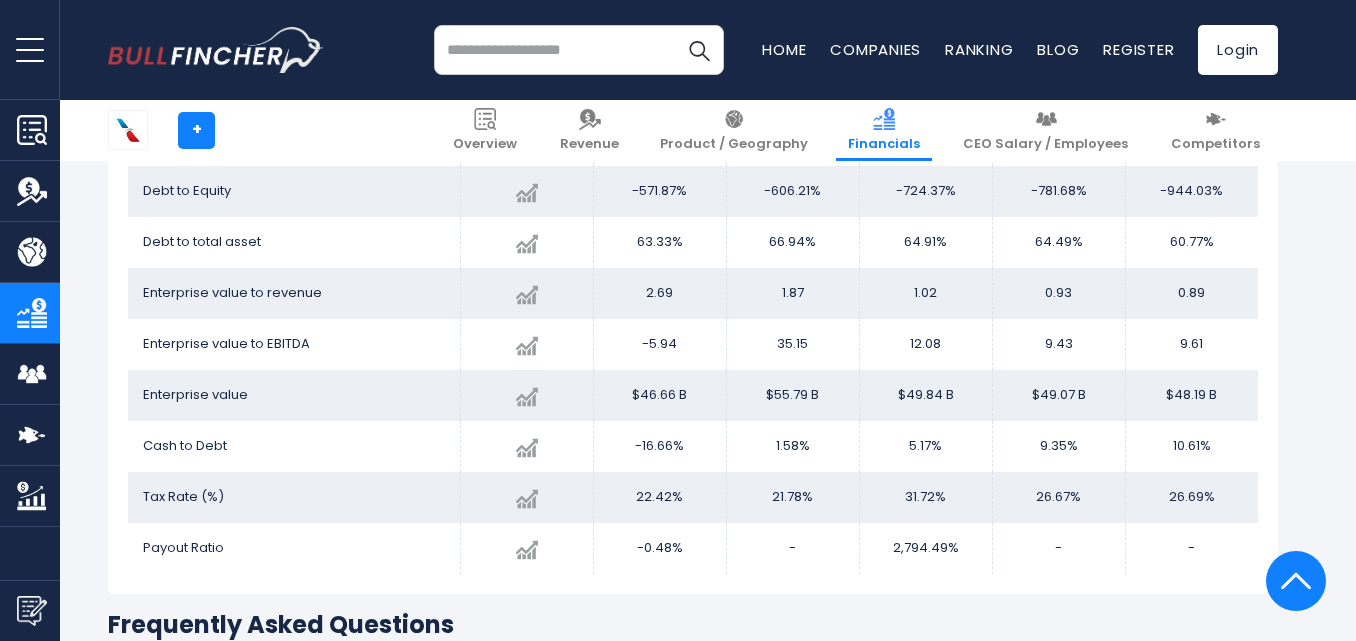 scroll, scrollTop: 3870, scrollLeft: 0, axis: vertical 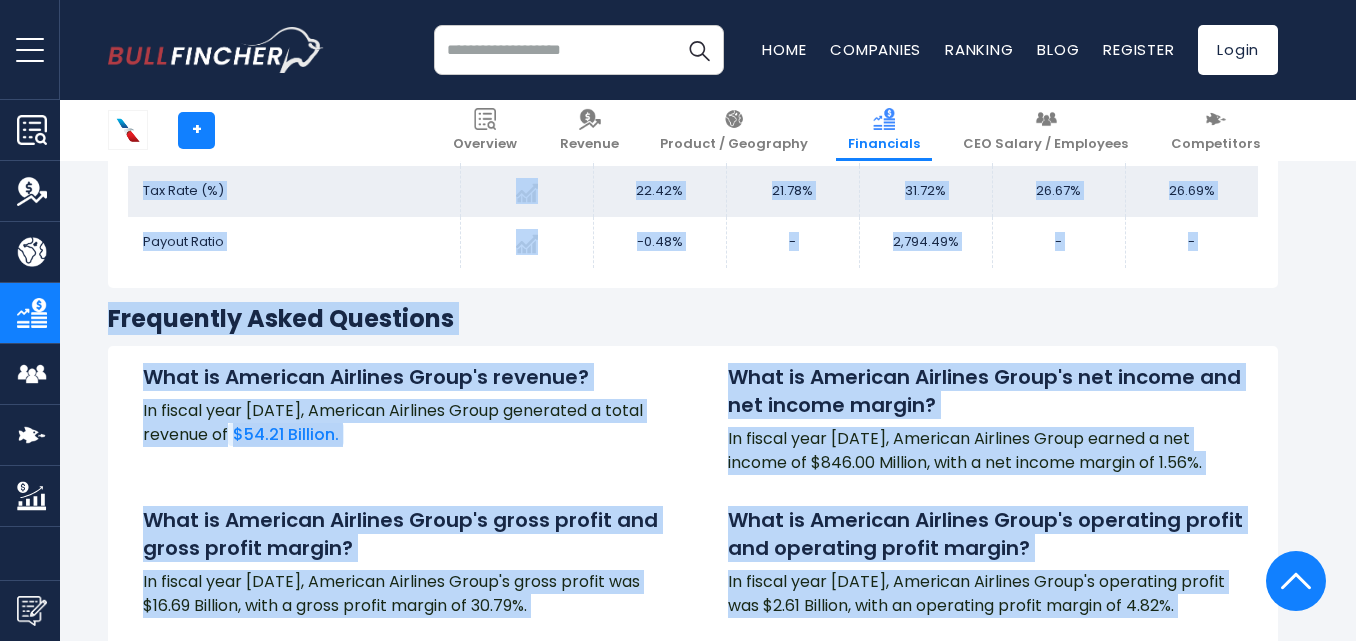 drag, startPoint x: 161, startPoint y: 178, endPoint x: 1238, endPoint y: 258, distance: 1079.9672 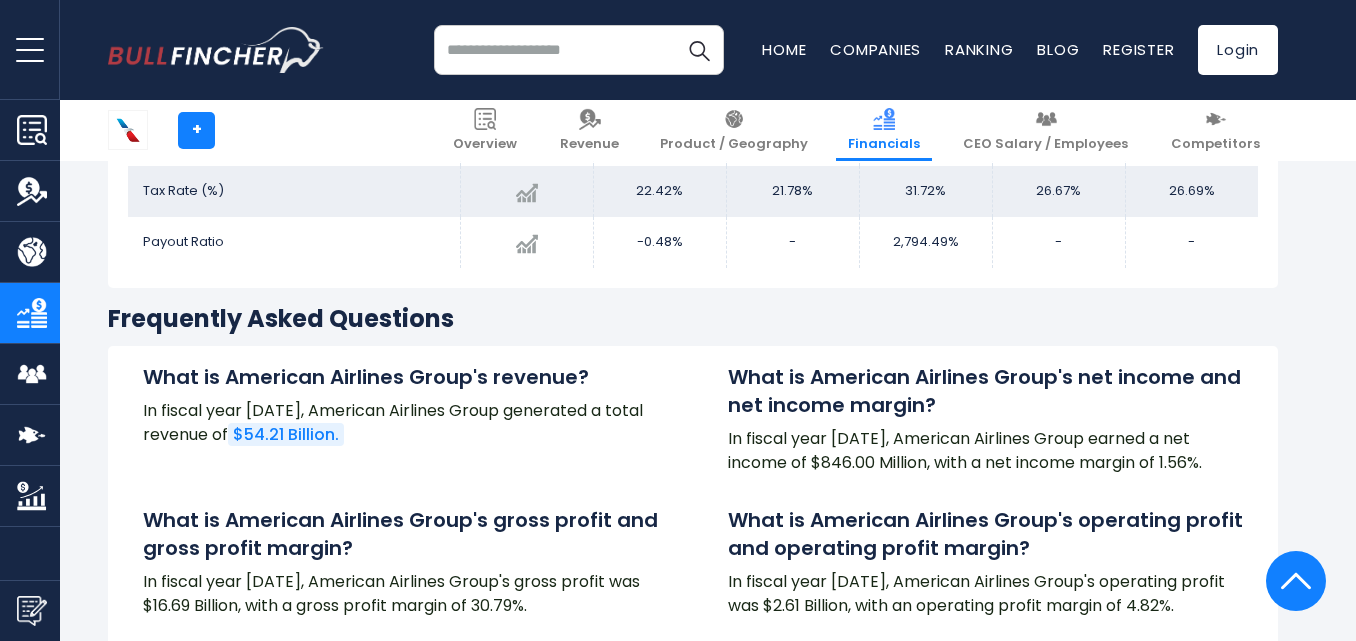 click on "American Airlines Group's Income Statement Analysis: Revenue to Profit Breakdown
Created with Highcharts 12.1.2 Chart context menu American Airlines Group's Income Statement Analysis: Revenue to Profit Breakdown Cargo and Freight ​ $804.00 M ​ Cargo and Freight ​ $804.00 M Passenger ​ $49.59 B ​ Passenger ​ $49.59 B Product and Service, Other ​ $3.82 B ​ Product and Service, Other ​ $3.82 B Products ​ $50.39 B ​ Products ​ $50.39 B Services ​ $3.82 B ​ Services ​ $3.82 B Revenue ​ $54.21 B ​ Revenue ​ $54.21 B Gross profit ​ $16.69 B ​ Gross profit ​ $16.69 B ​ ​" at bounding box center [693, -1327] 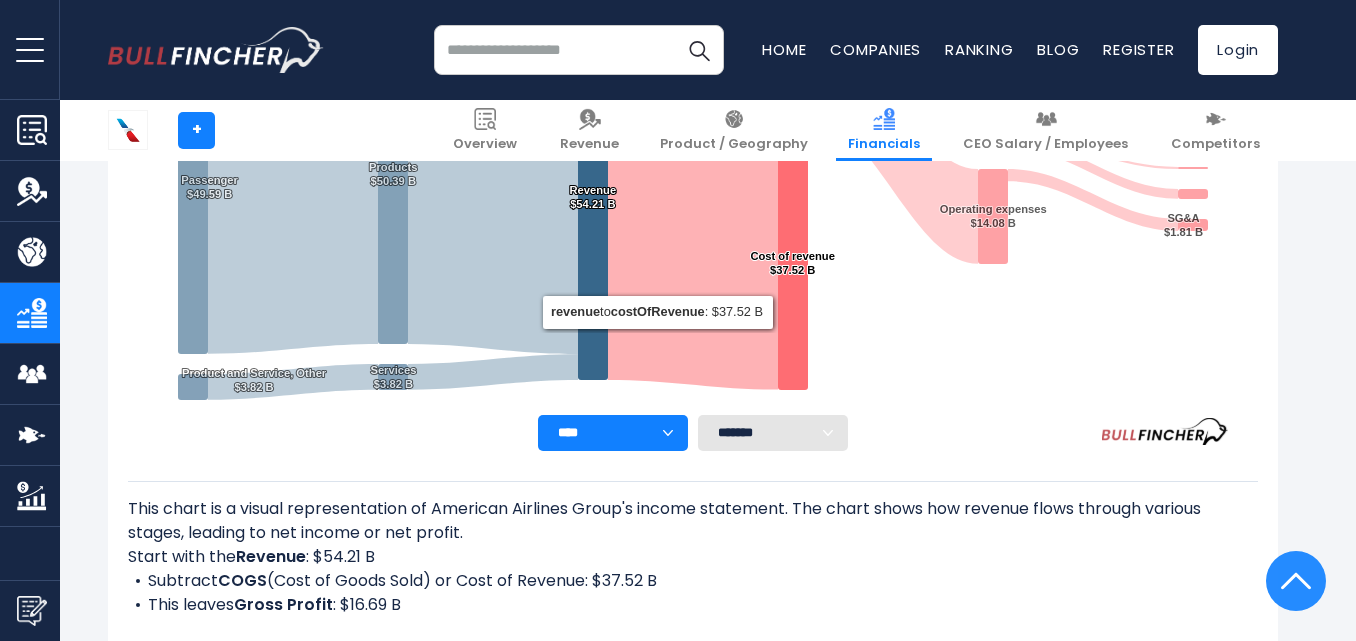 scroll, scrollTop: 600, scrollLeft: 0, axis: vertical 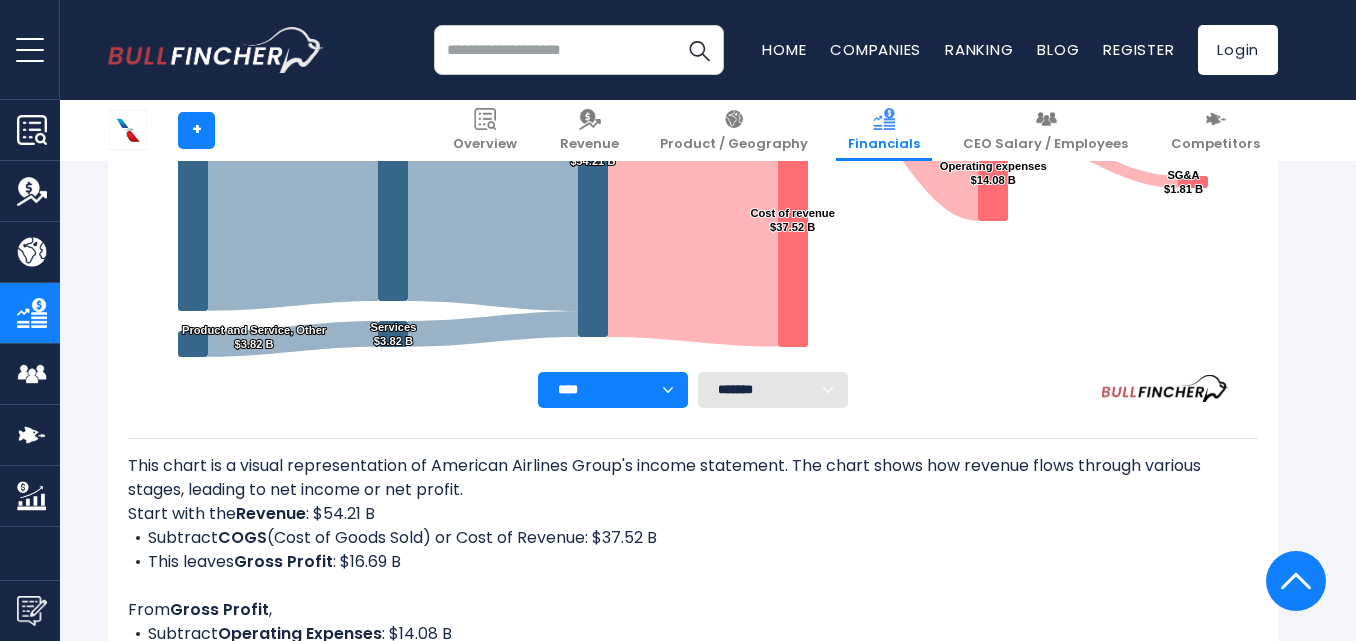 click on "This chart is a visual representation of American Airlines Group's income statement. The chart shows how revenue flows through various stages, leading to net income or net profit. Start with the  Revenue : $54.21 B Subtract  COGS  (Cost of Goods Sold) or Cost of Revenue: $37.52 B This leaves  Gross Profit : $16.69 B From  Gross Profit , Subtract  Operating Expenses : $14.08 B This leaves  Operating Income : $2.61 B Then, subtract  Other Expenses & Taxes : $1.77 B This leaves the final  Net Income : $846.00 M How to read this chart : Revenue  is the starting point. The chart breaks down revenue by segment on the left, with total  Revenue  in the center, and all other financial components flow towards the right. Revenue is reduced by the  Cost of Goods Sold (COGS)  to calculate  Gross Profit . Then,  Operating Expenses  (SG&A, R&D, etc.) are subtracted from the Gross Profit to calculate the  Operating Profit . Finally, all non-operating expenses and taxes are subtracted to get  Net Income Revenue ,  CEO Salary" at bounding box center (693, 738) 